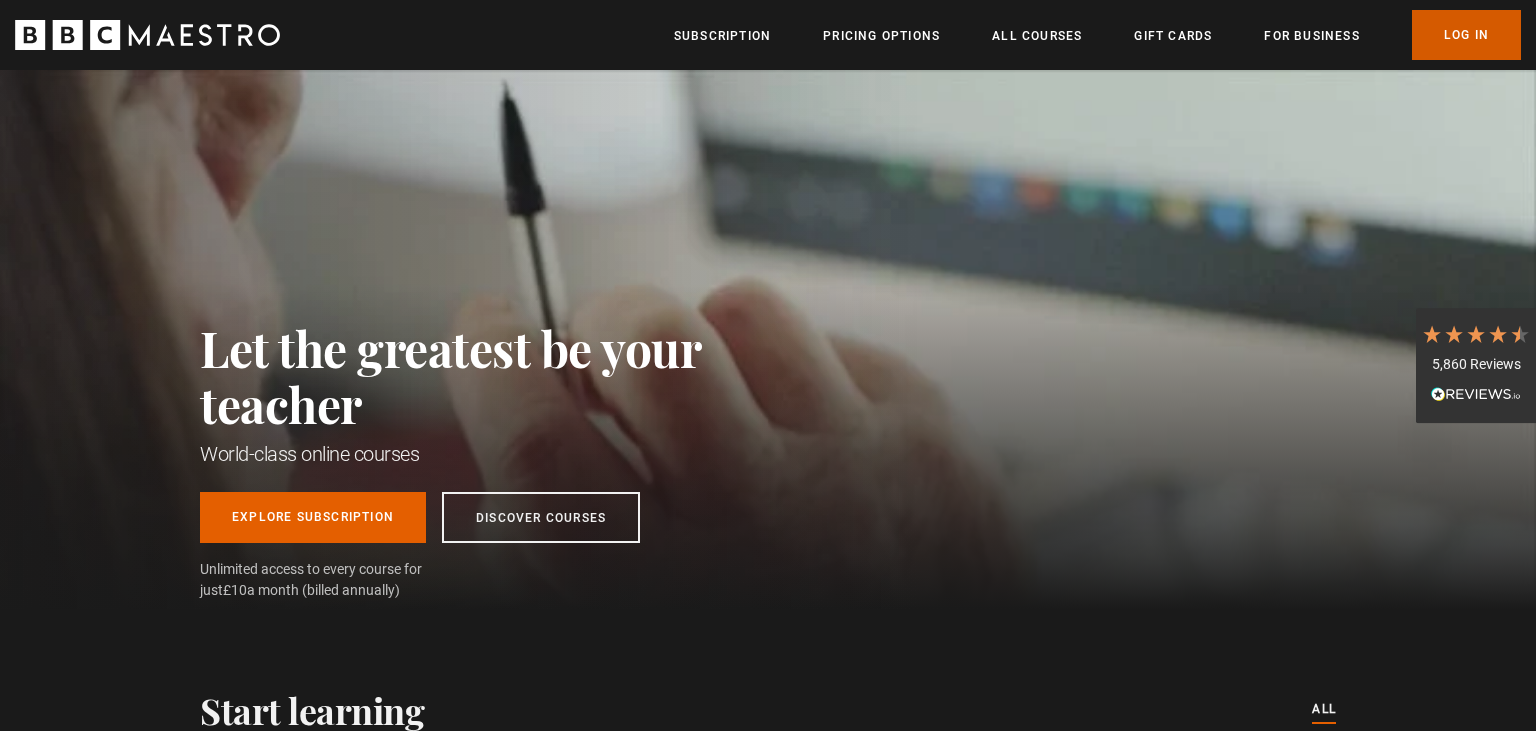 scroll, scrollTop: 0, scrollLeft: 0, axis: both 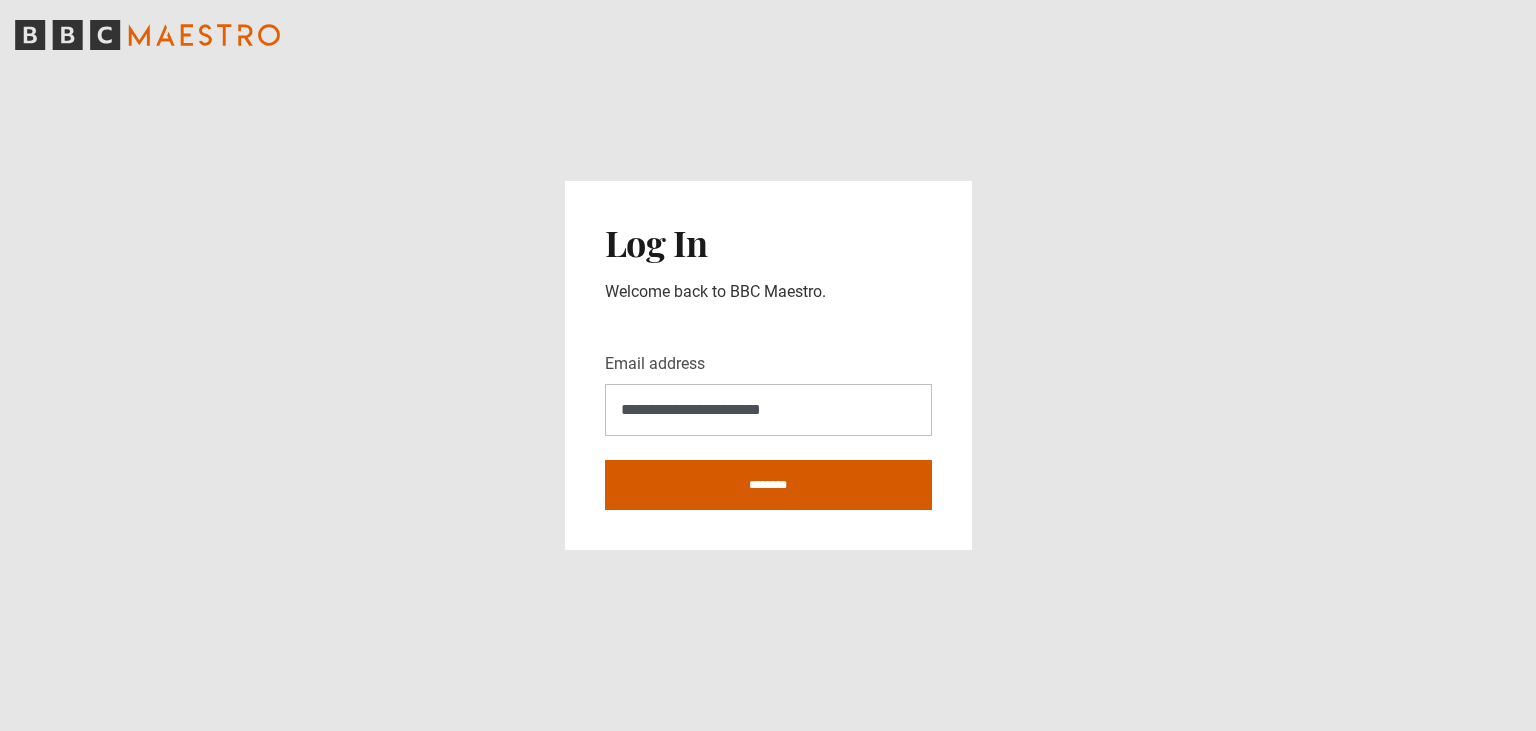 type on "**********" 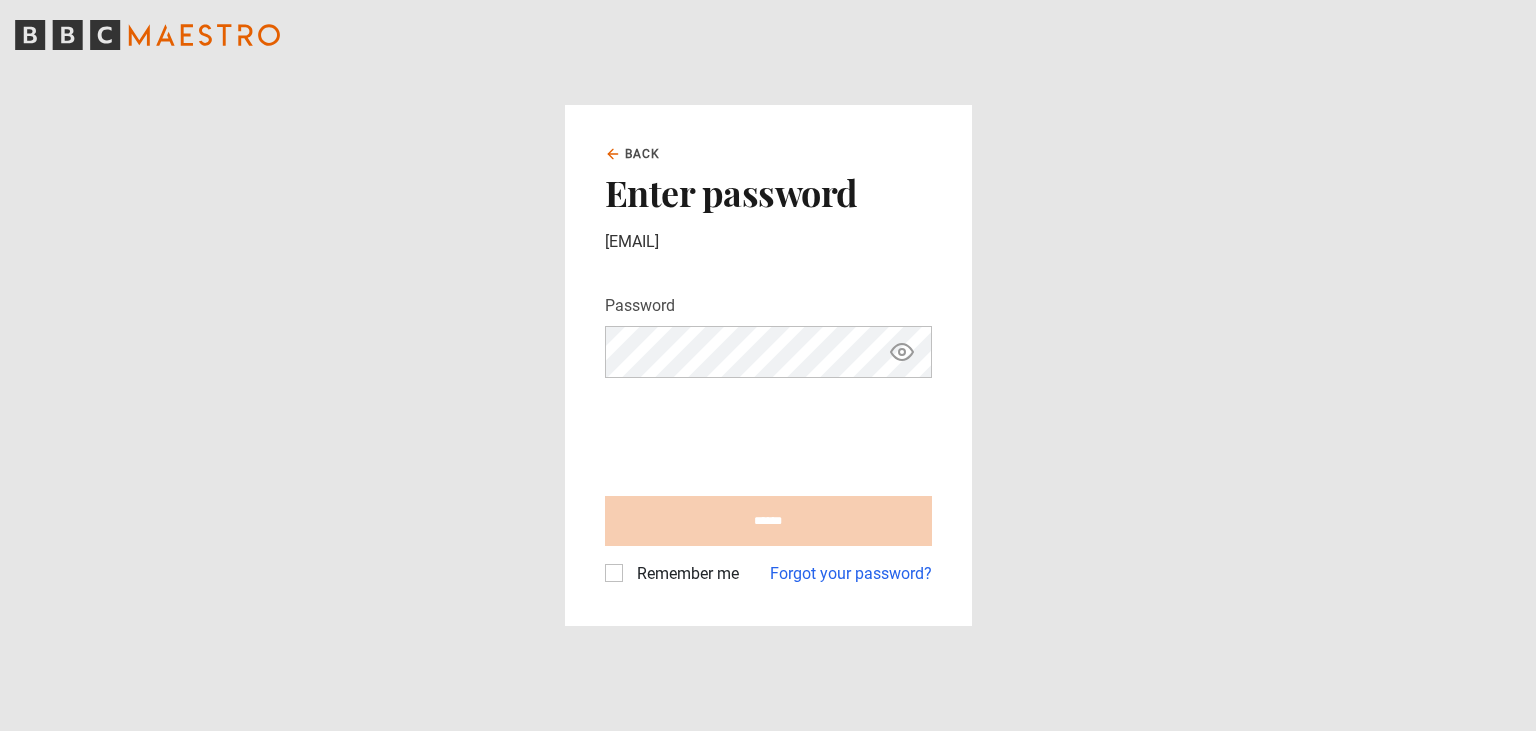scroll, scrollTop: 0, scrollLeft: 0, axis: both 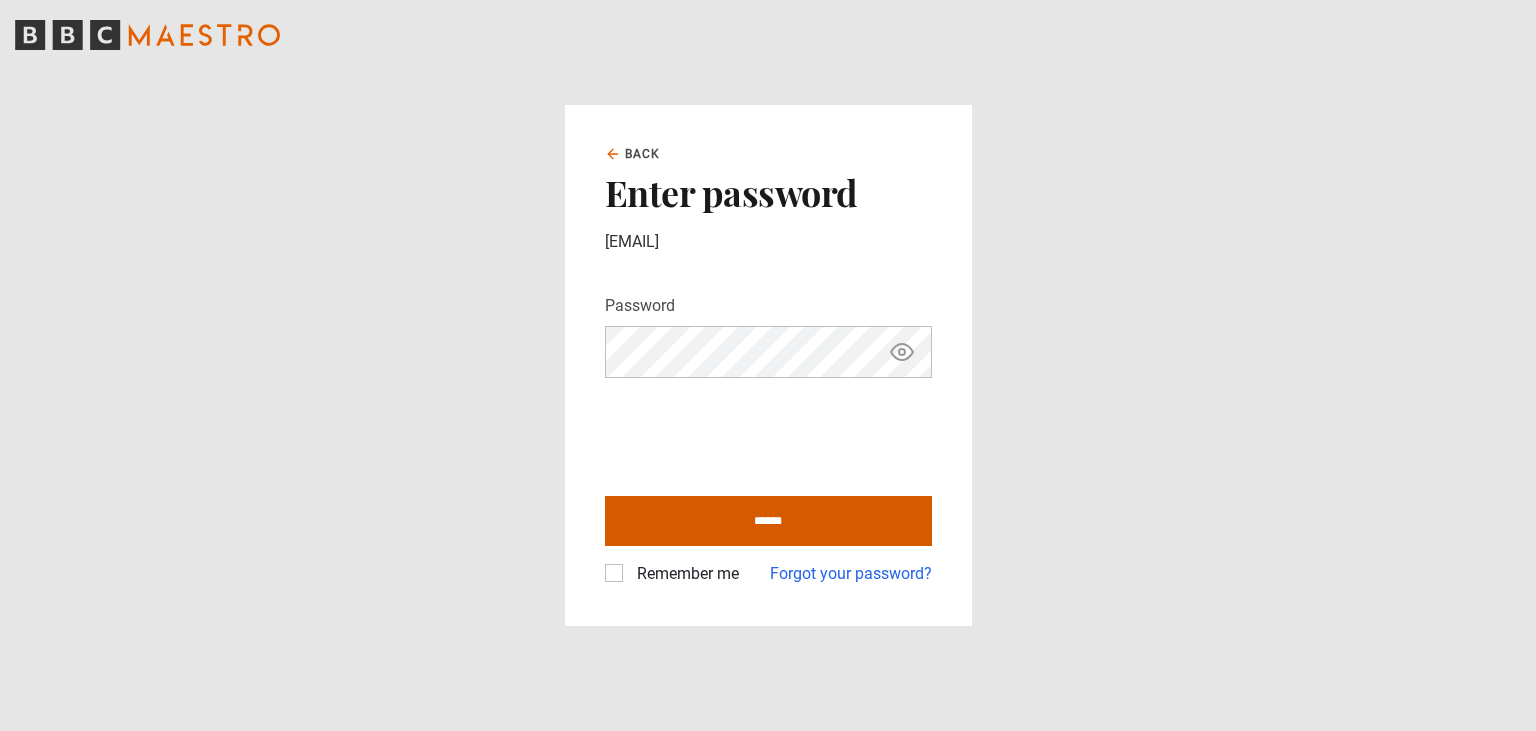 click on "******" at bounding box center (768, 521) 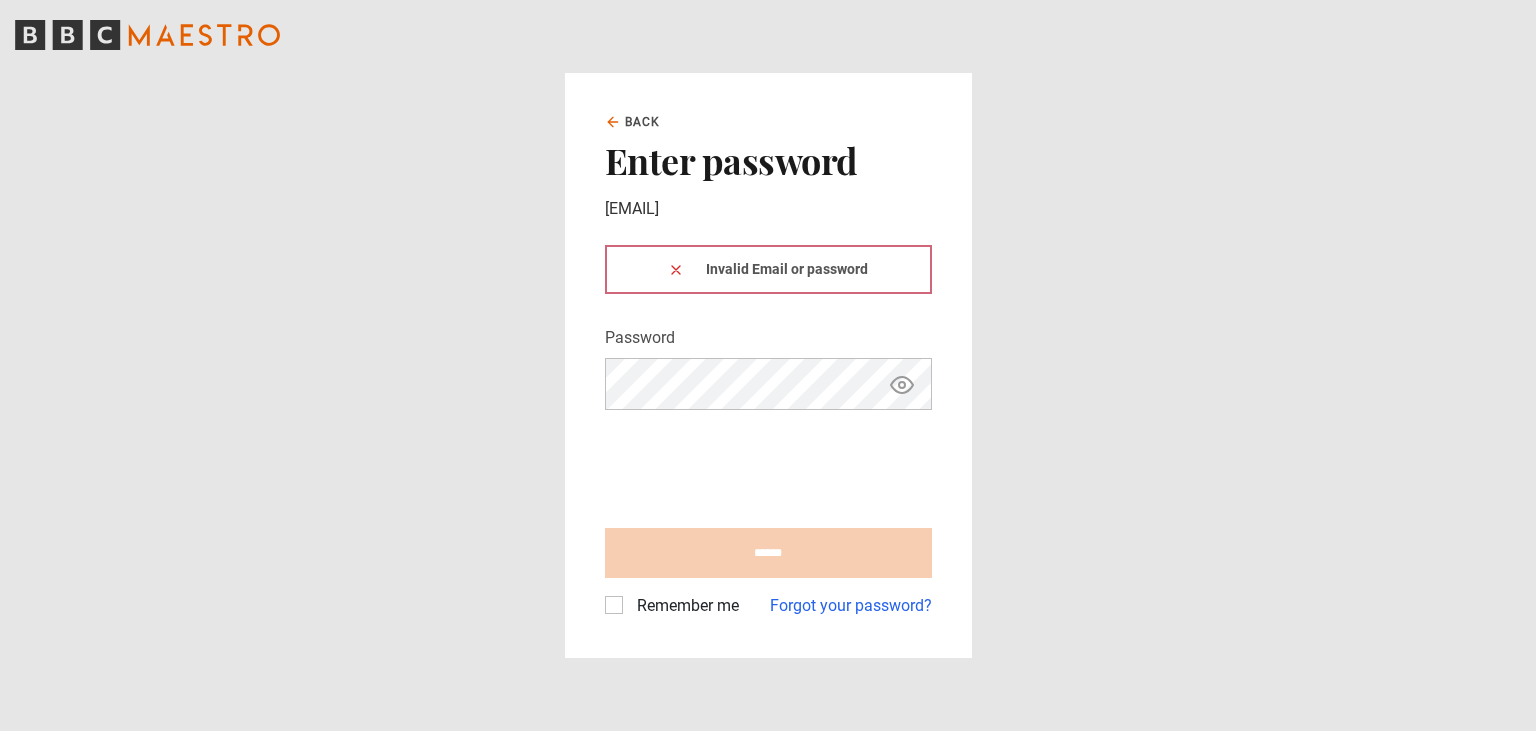 scroll, scrollTop: 0, scrollLeft: 0, axis: both 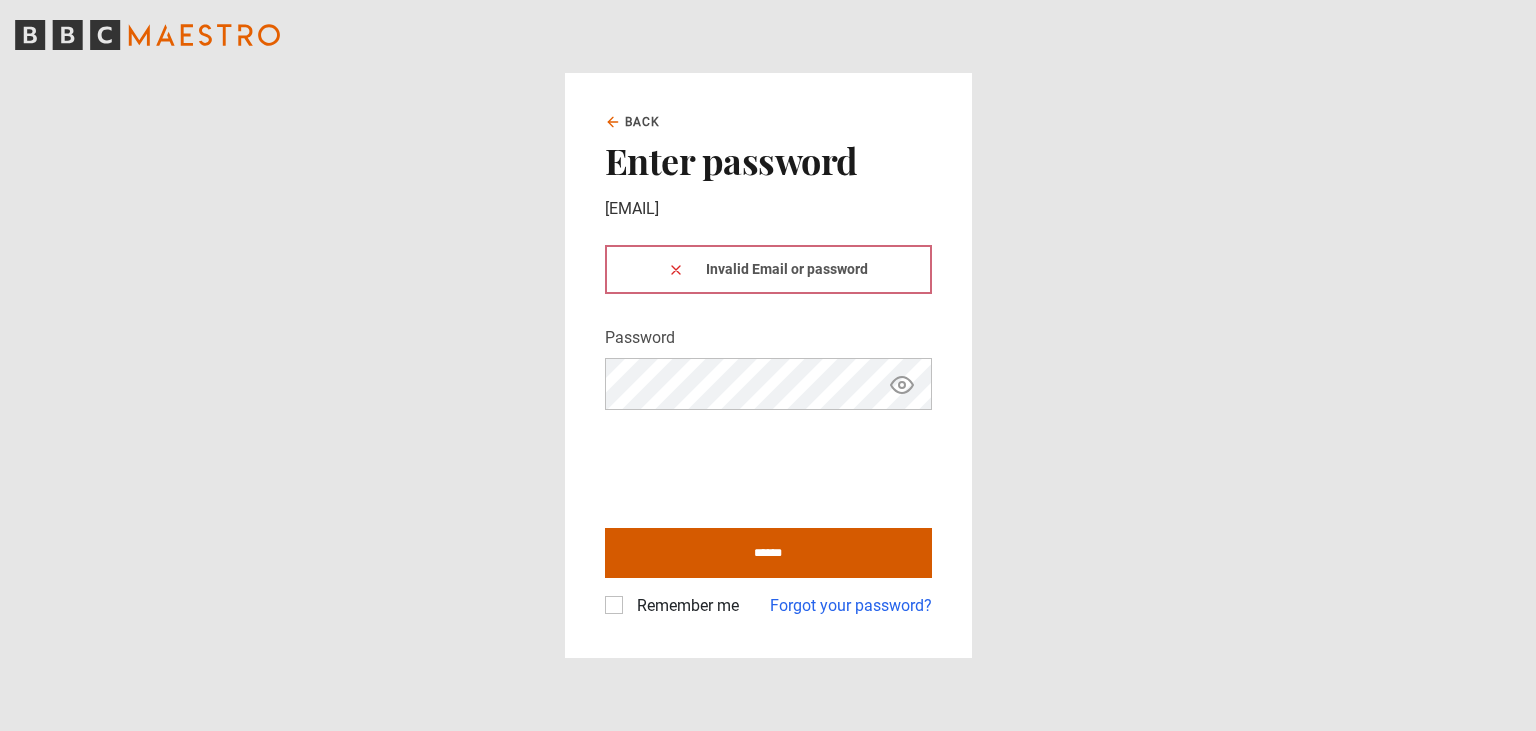 click on "******" at bounding box center [768, 553] 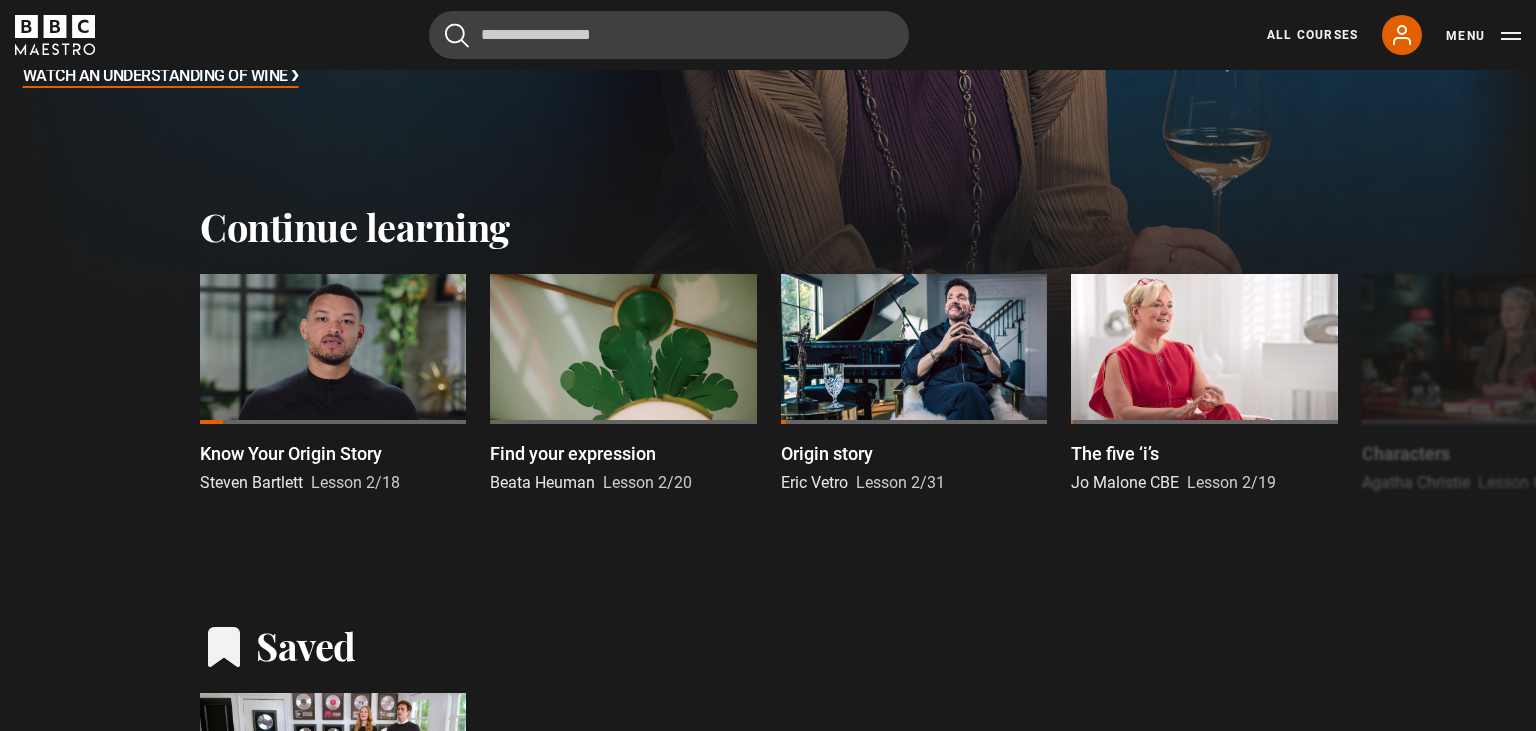 scroll, scrollTop: 422, scrollLeft: 0, axis: vertical 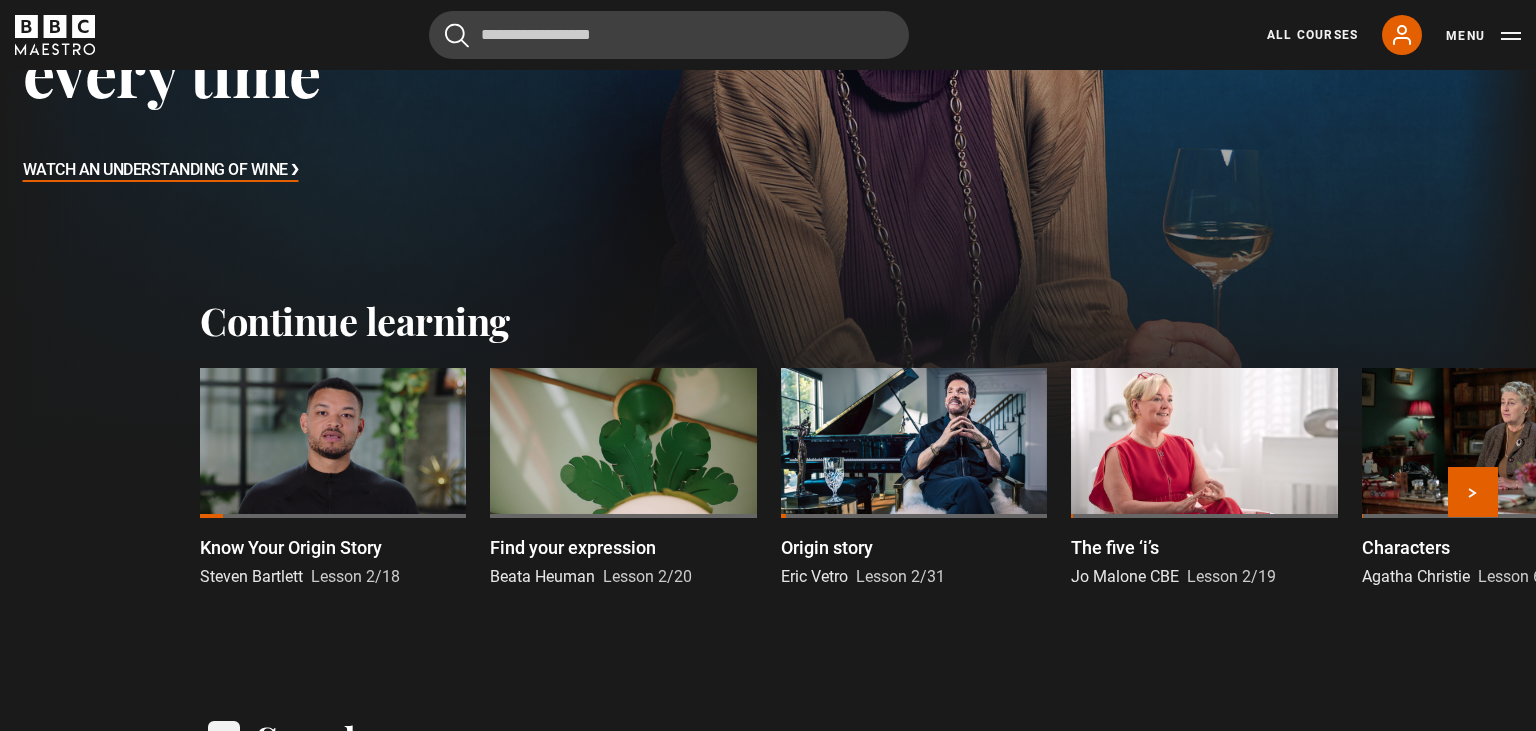 click at bounding box center (1204, 443) 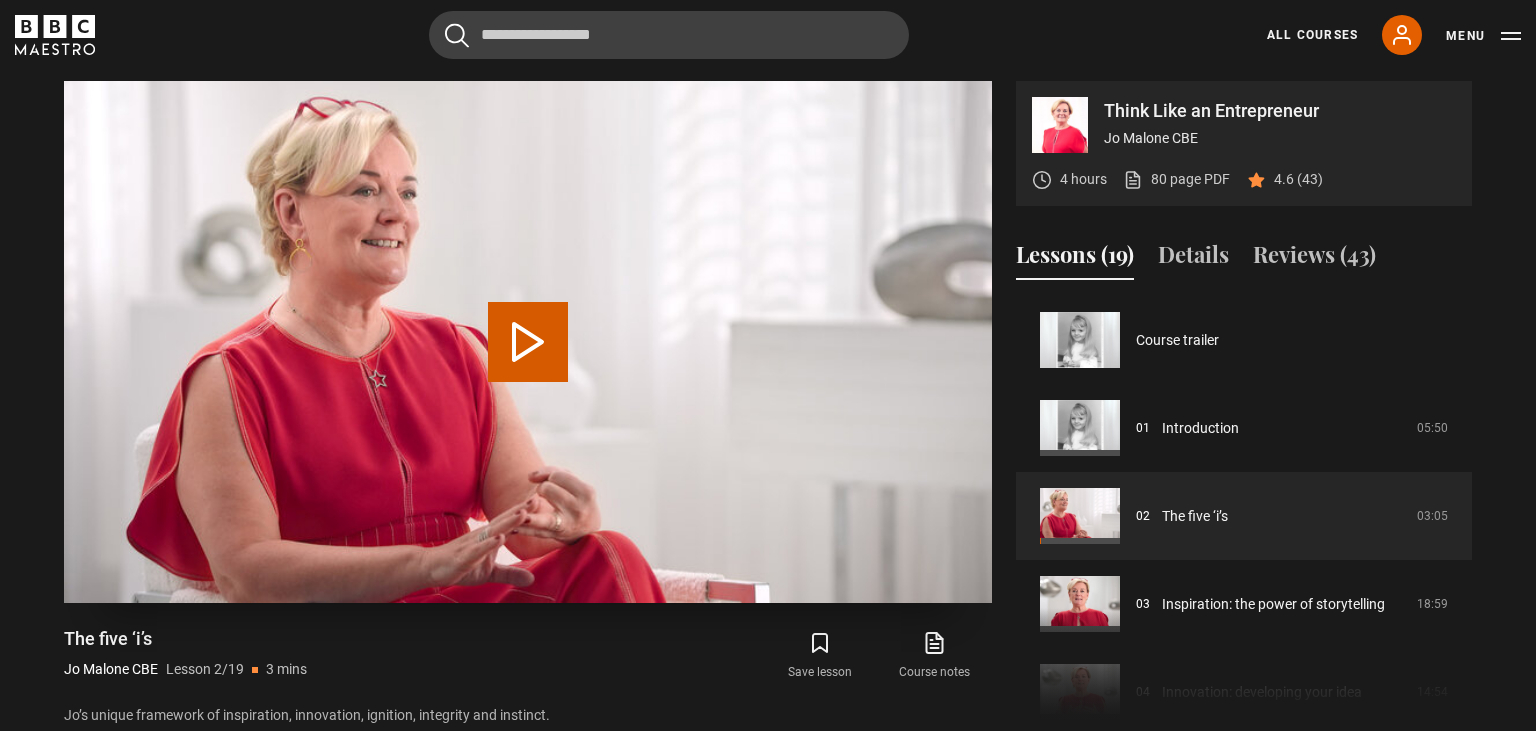 scroll, scrollTop: 956, scrollLeft: 0, axis: vertical 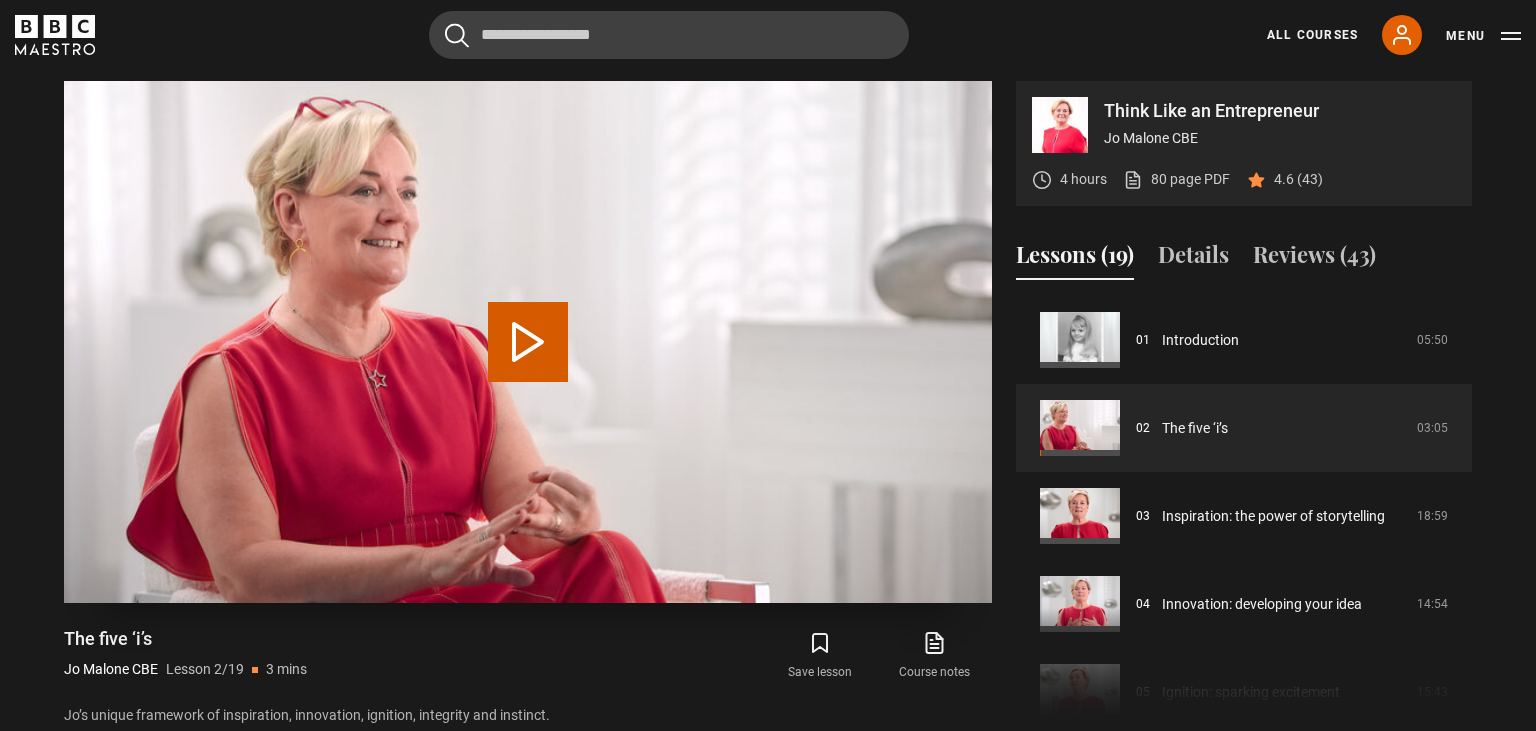 click on "Play Lesson The five ‘i’s" at bounding box center (528, 342) 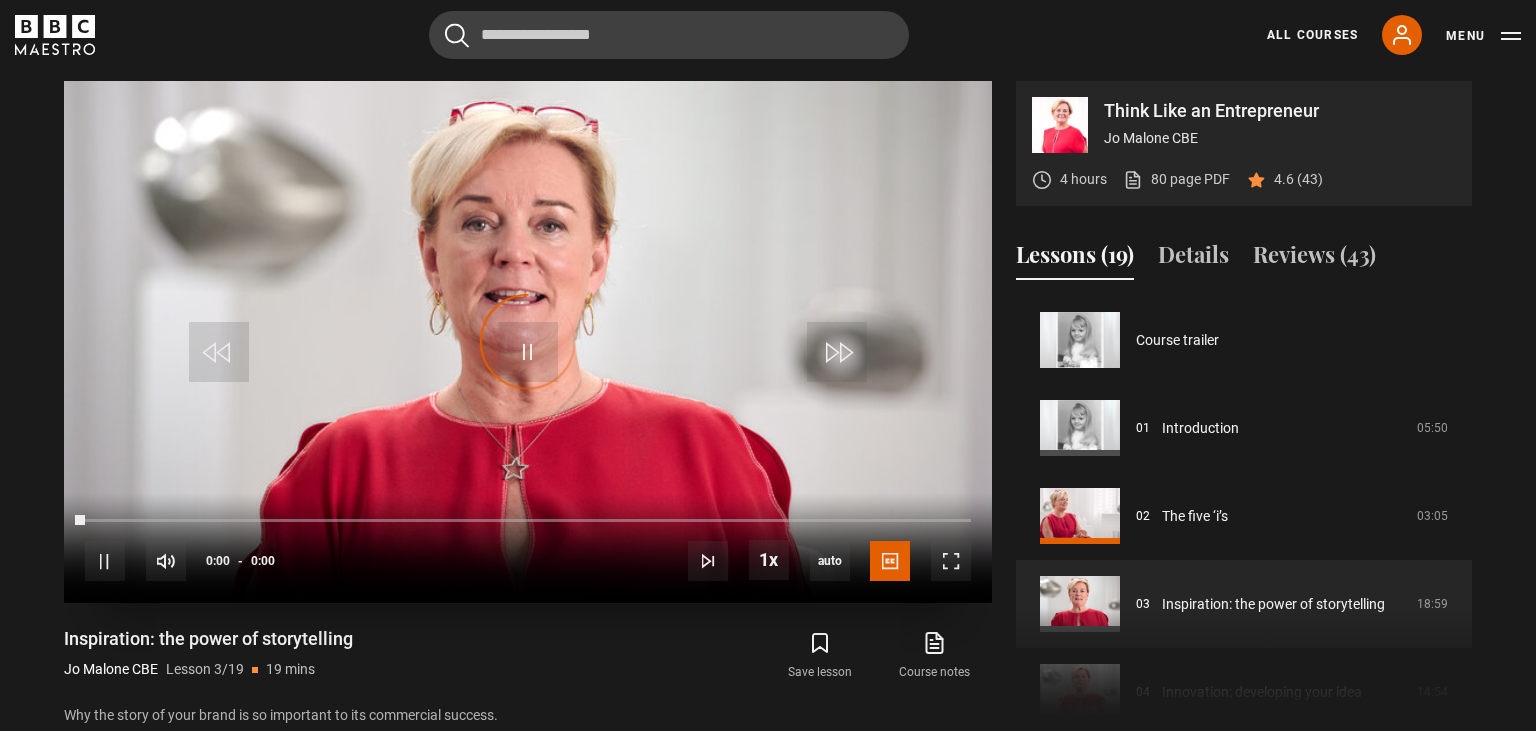 scroll, scrollTop: 176, scrollLeft: 0, axis: vertical 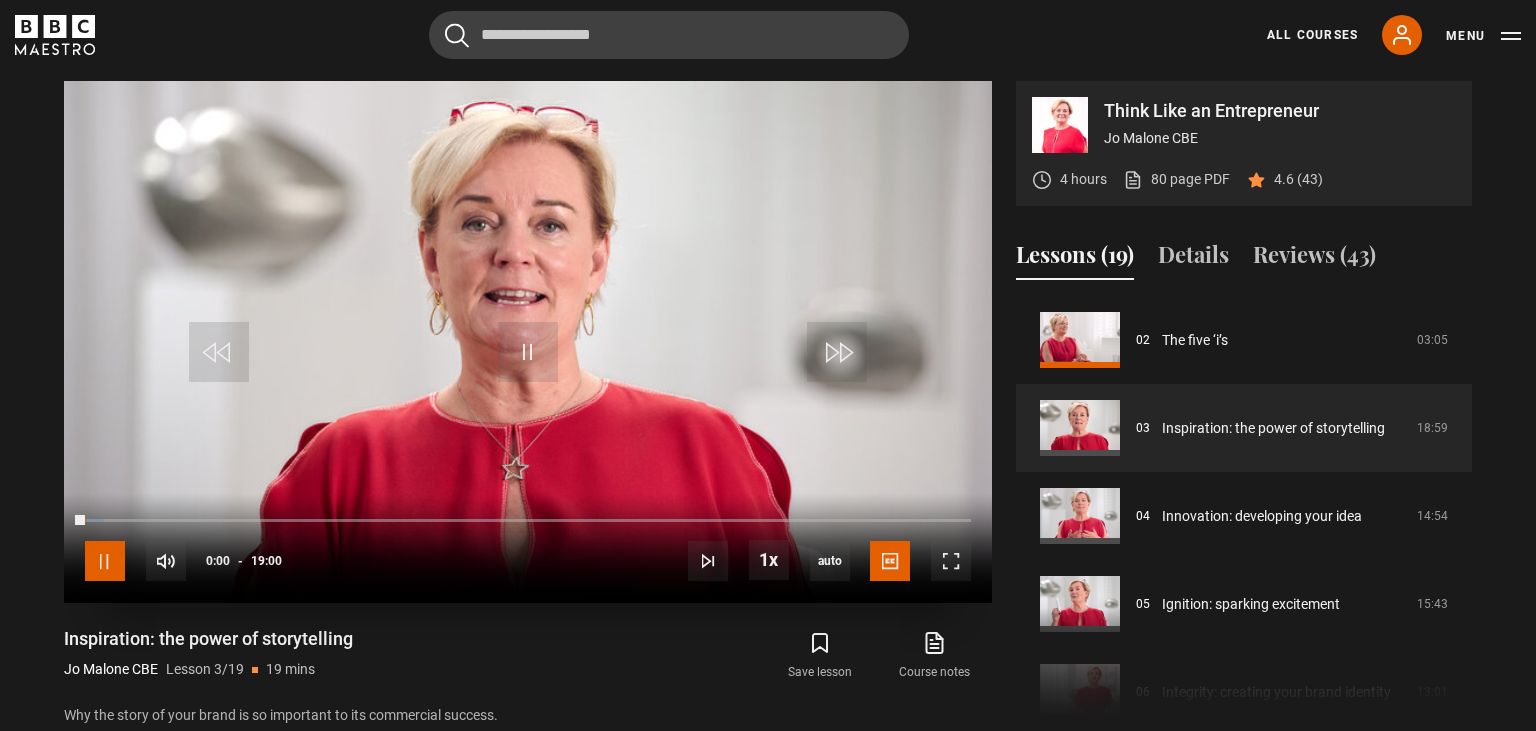 click at bounding box center [105, 561] 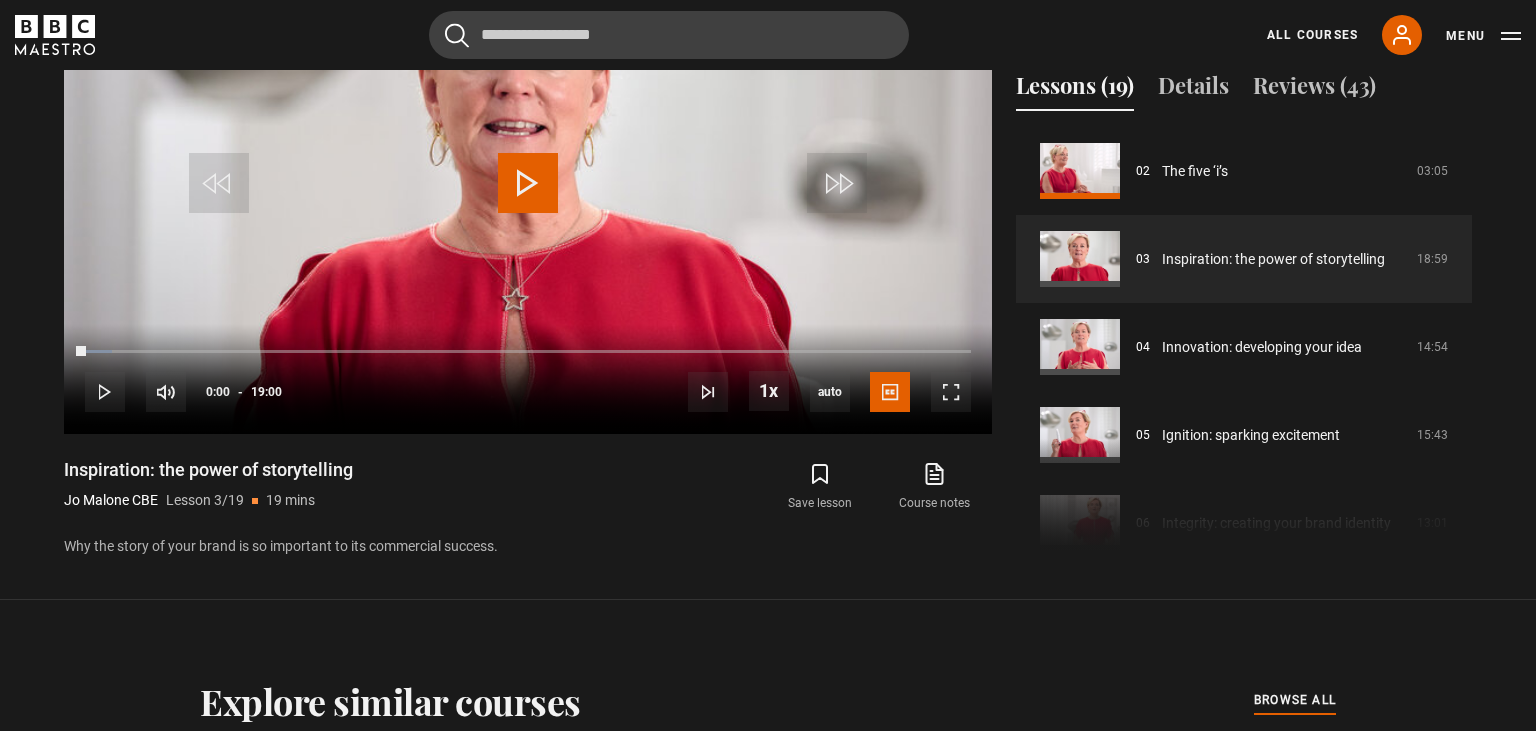 scroll, scrollTop: 1129, scrollLeft: 0, axis: vertical 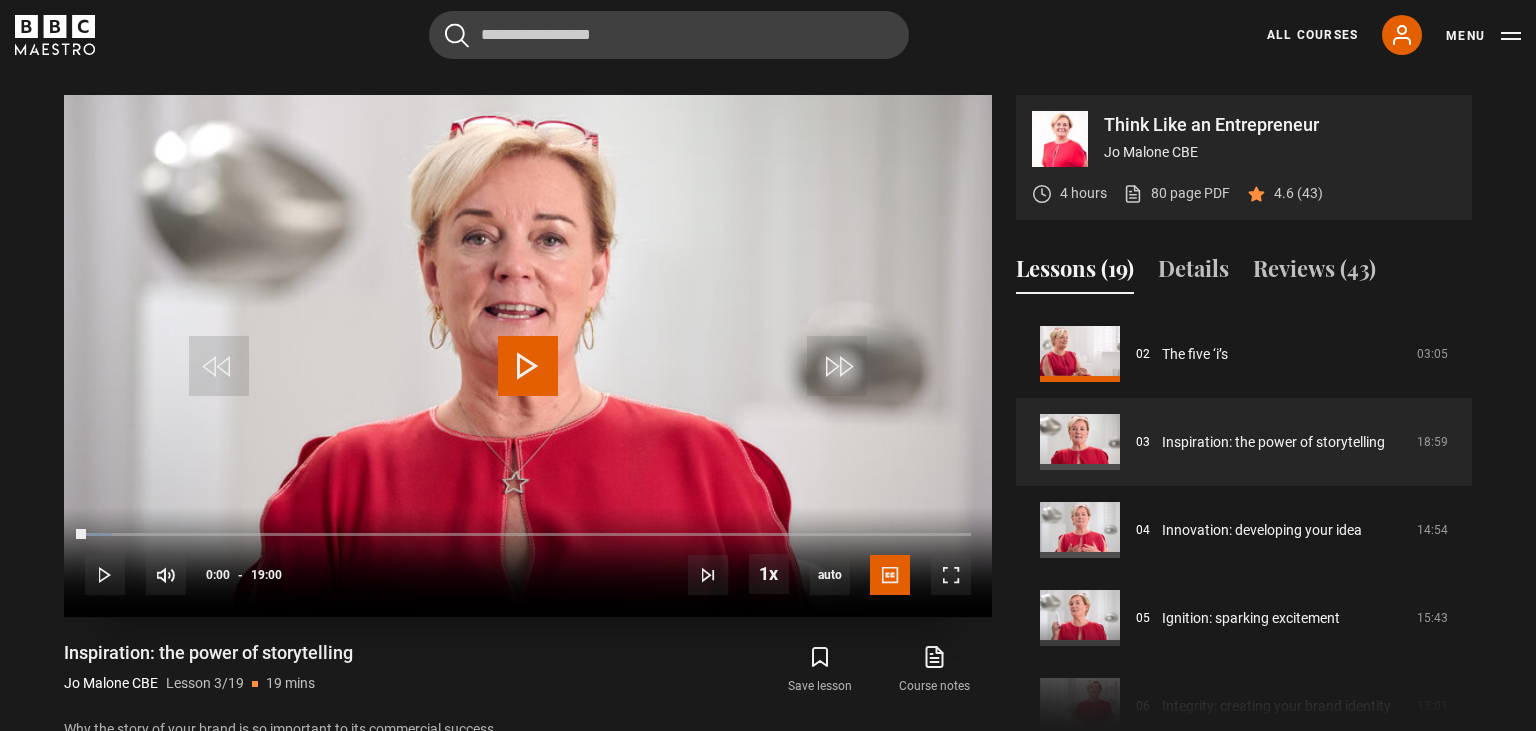 click at bounding box center (528, 366) 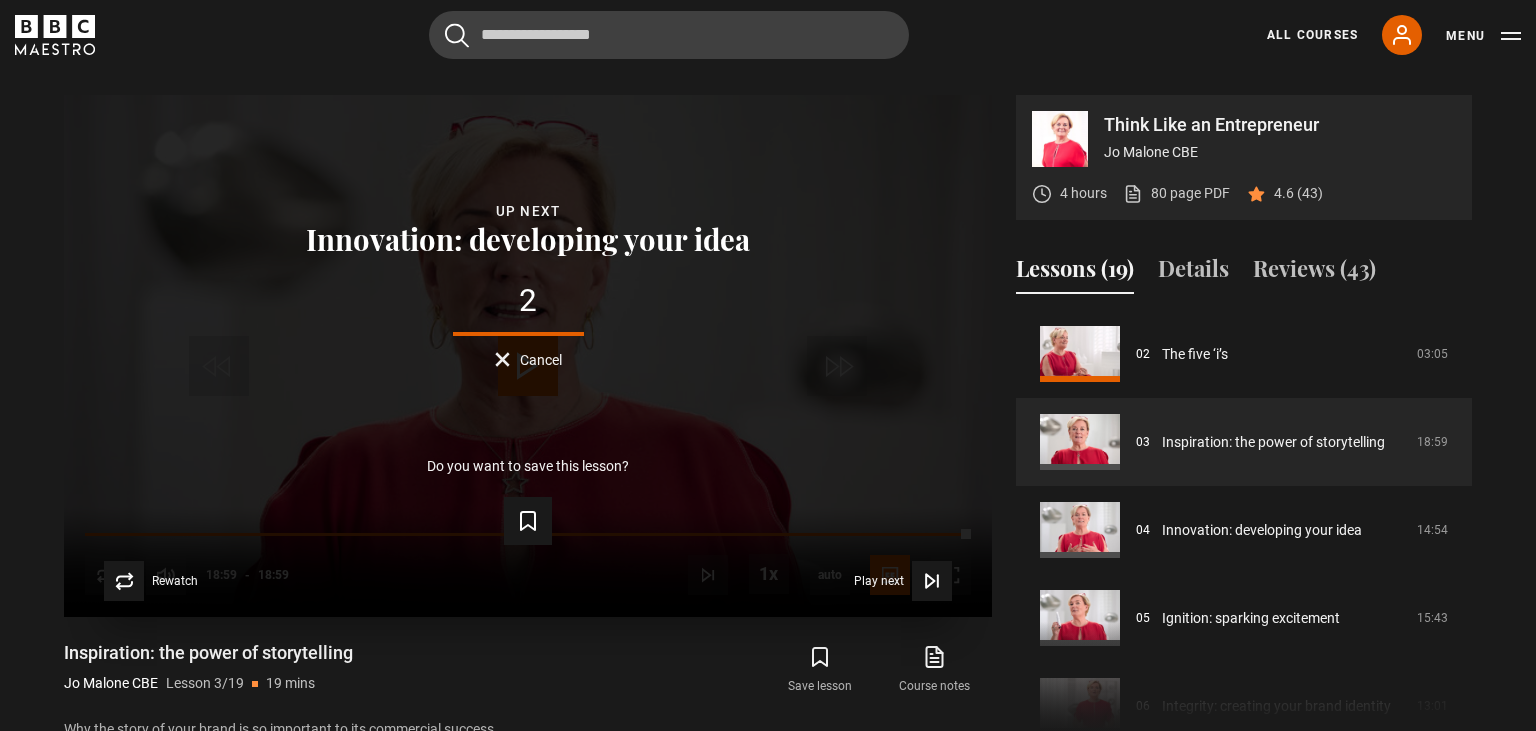 click on "Cancel" at bounding box center [528, 359] 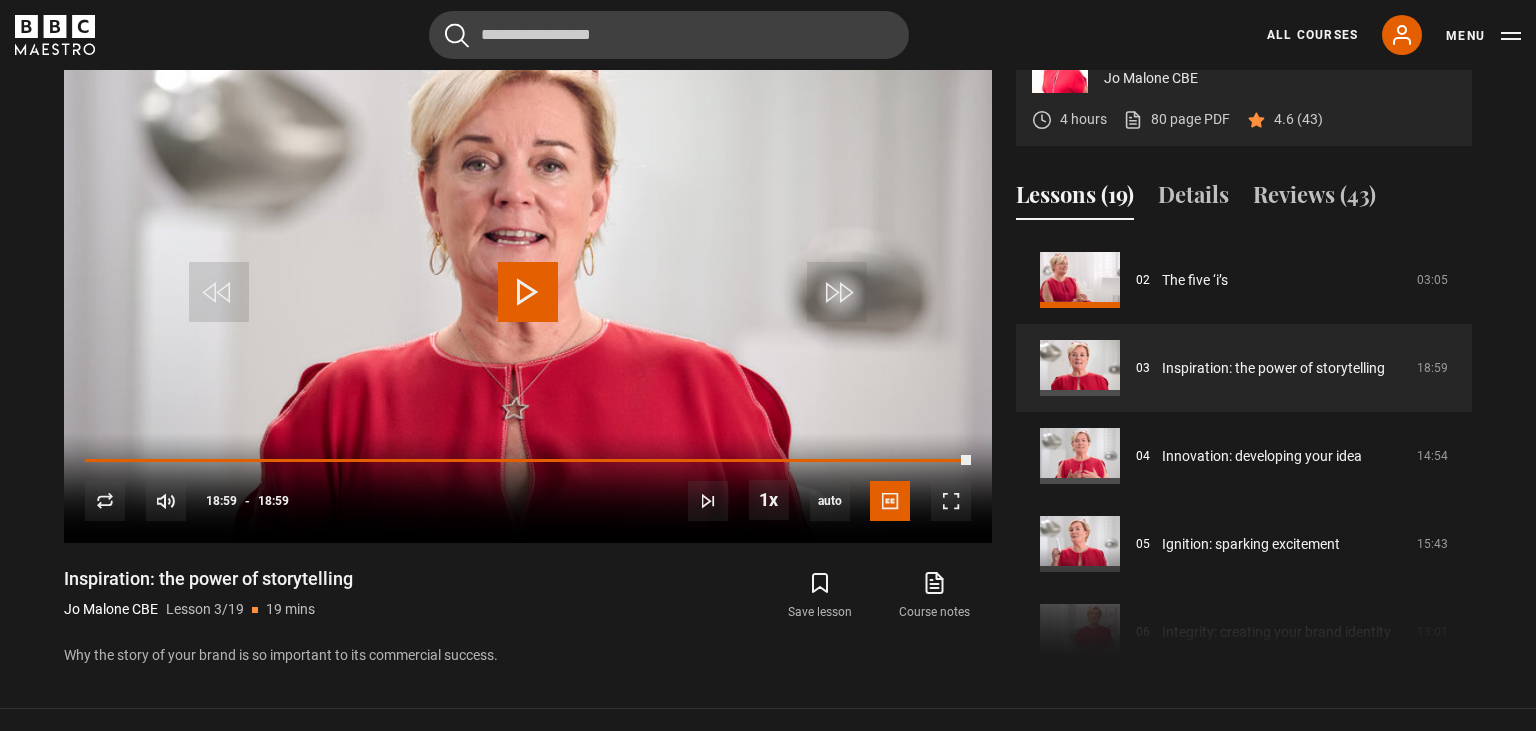 scroll, scrollTop: 1048, scrollLeft: 0, axis: vertical 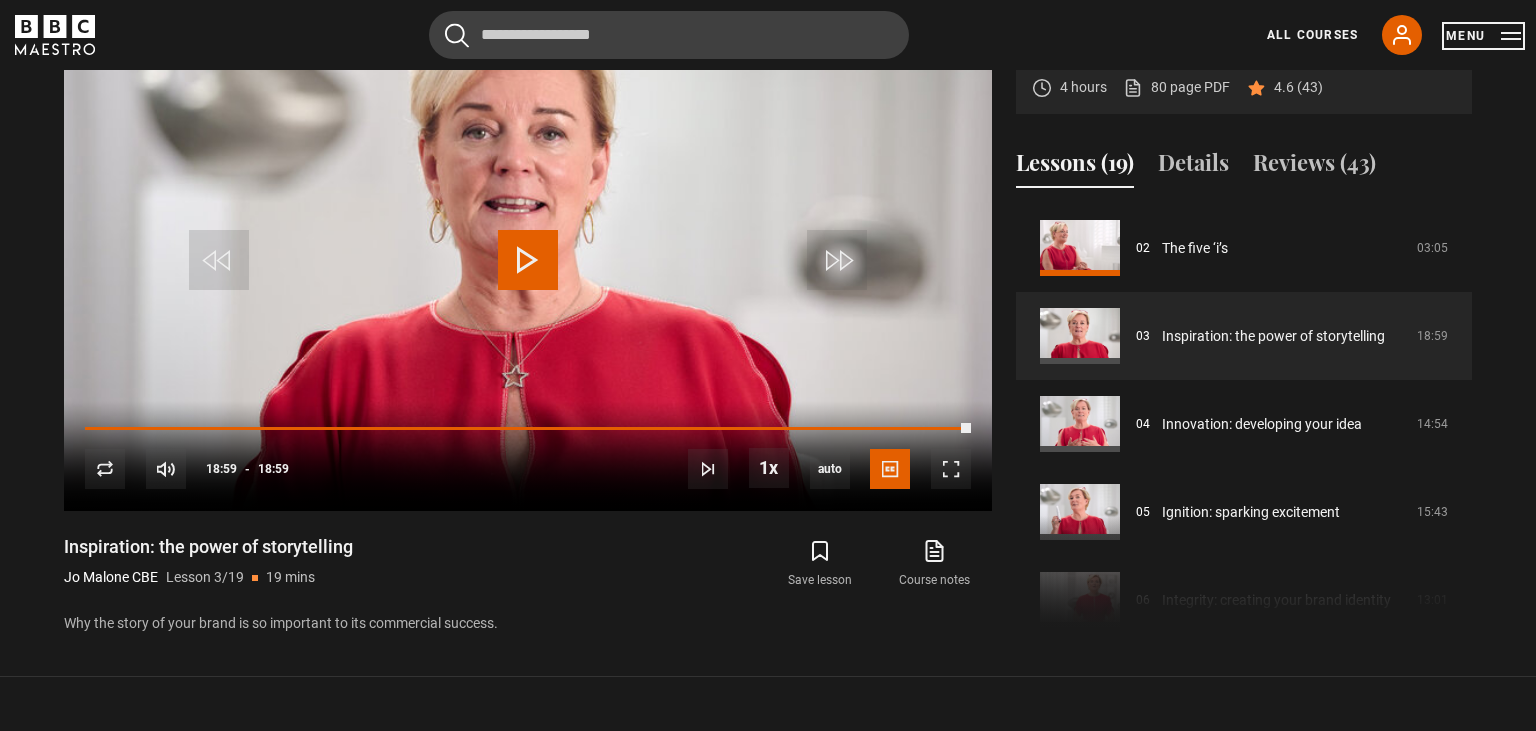 click on "Menu" at bounding box center (1483, 36) 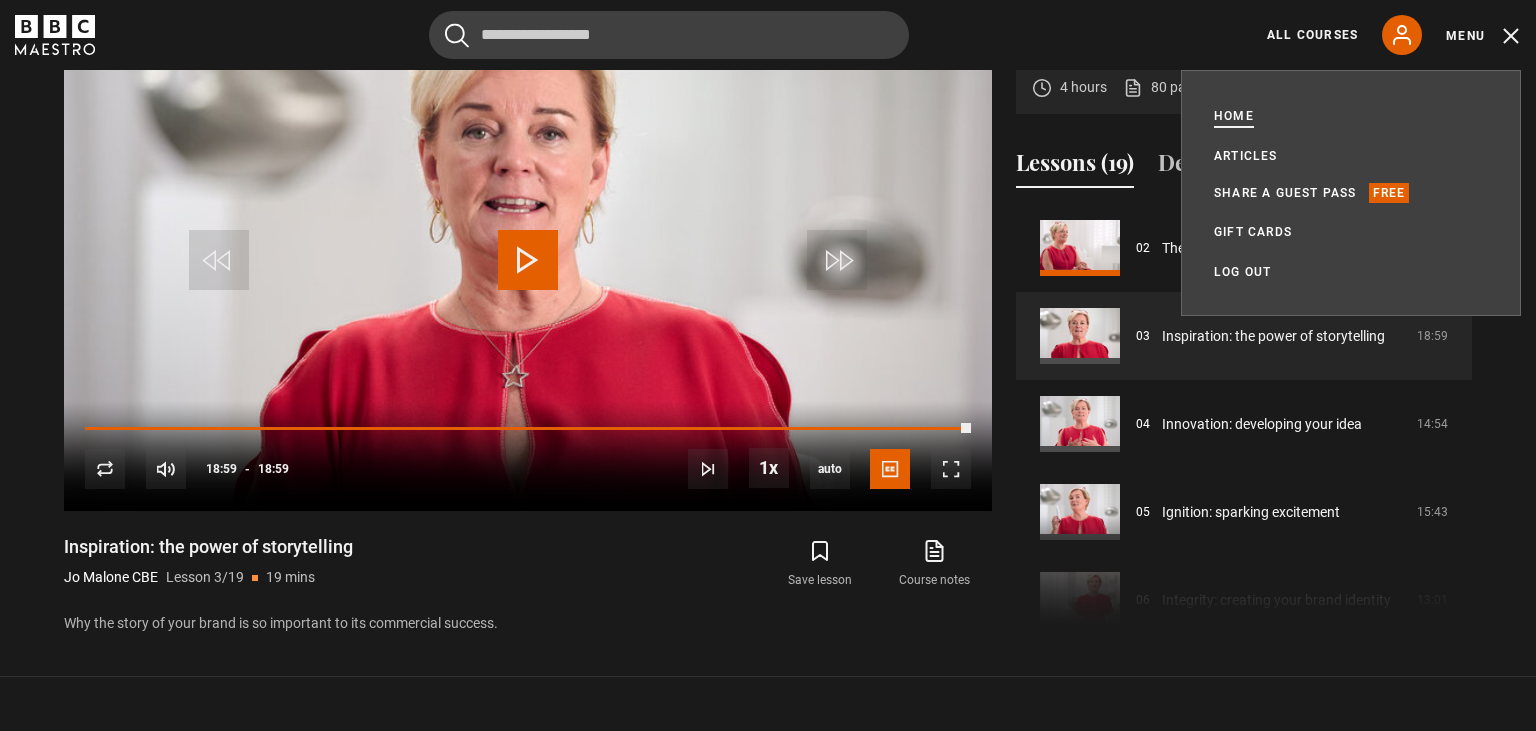 click on "Home" at bounding box center [1234, 116] 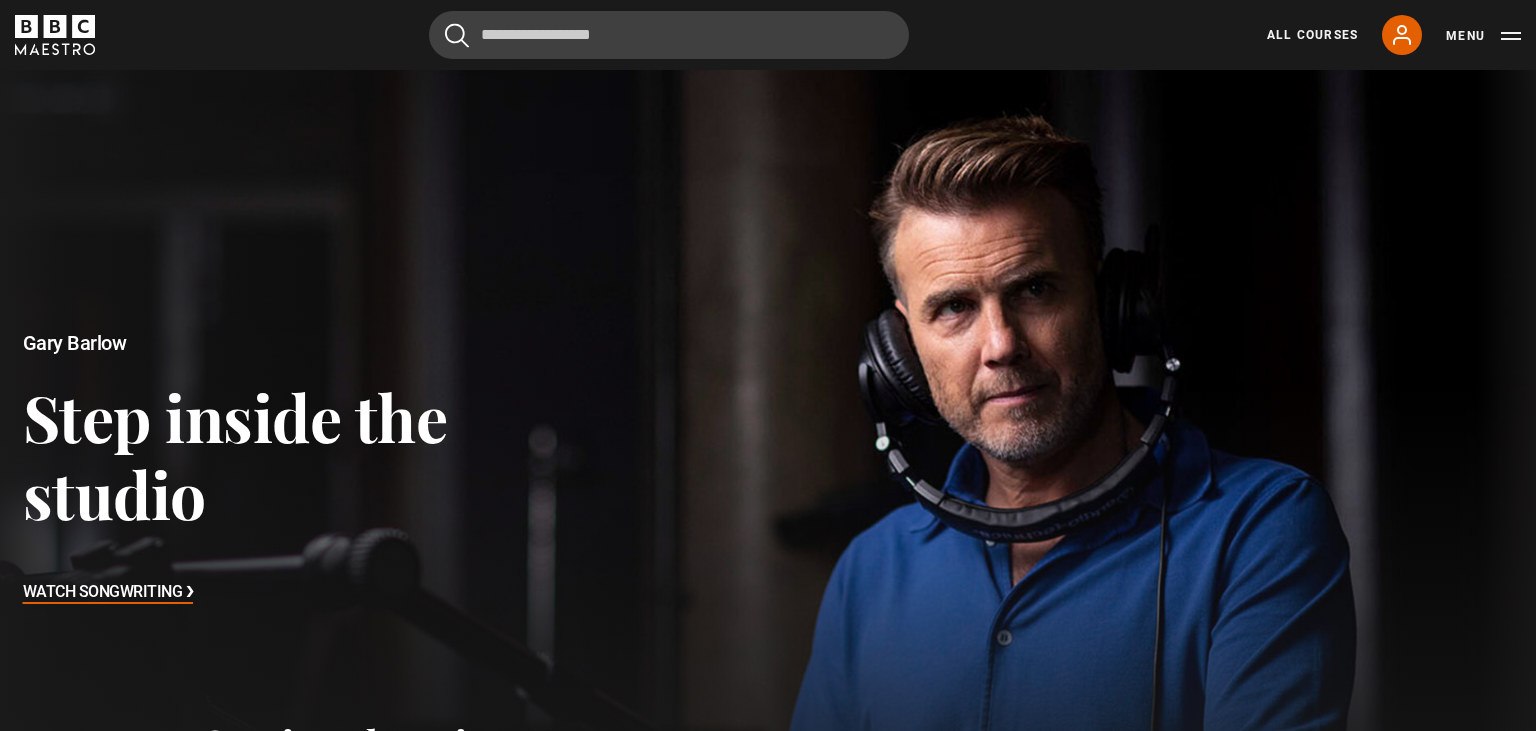 scroll, scrollTop: 0, scrollLeft: 0, axis: both 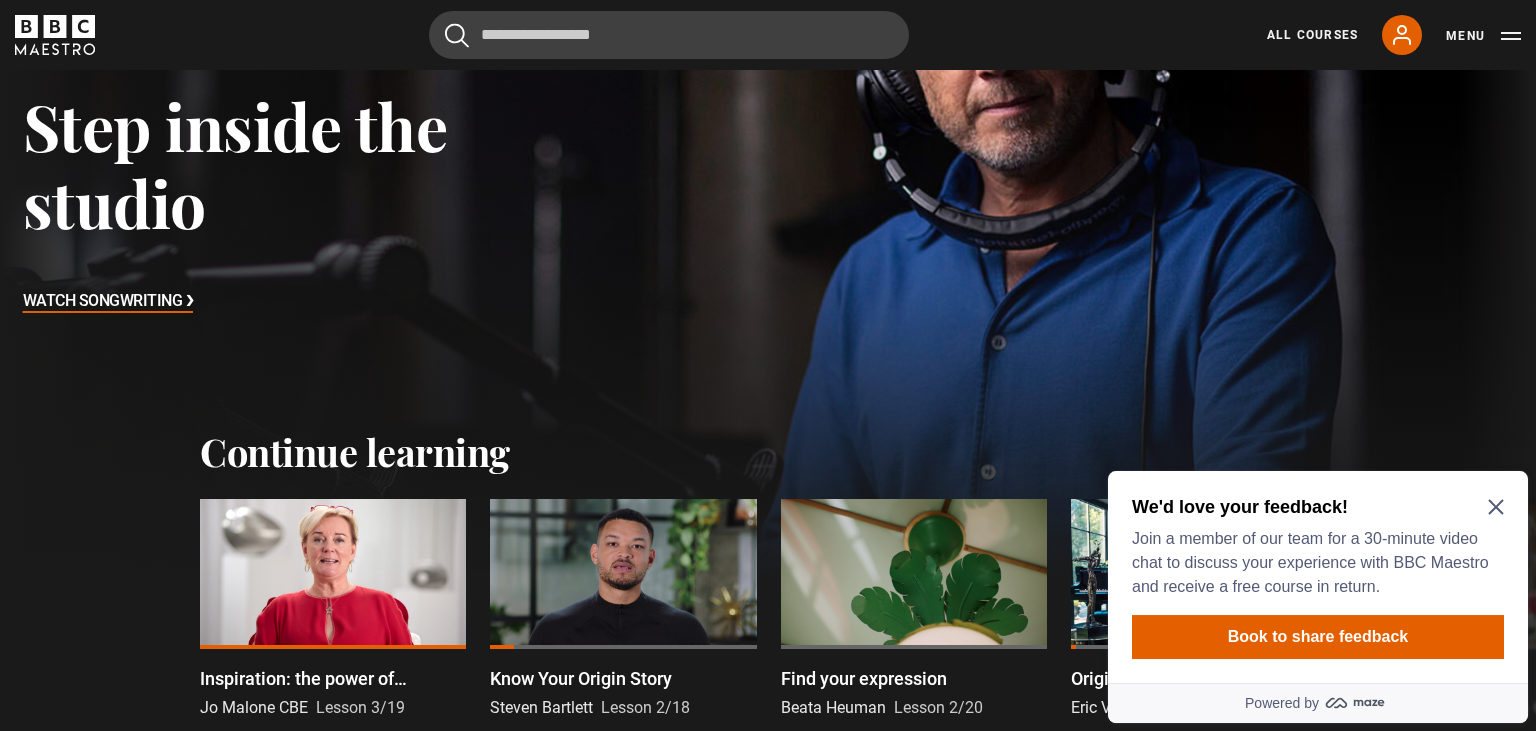 click 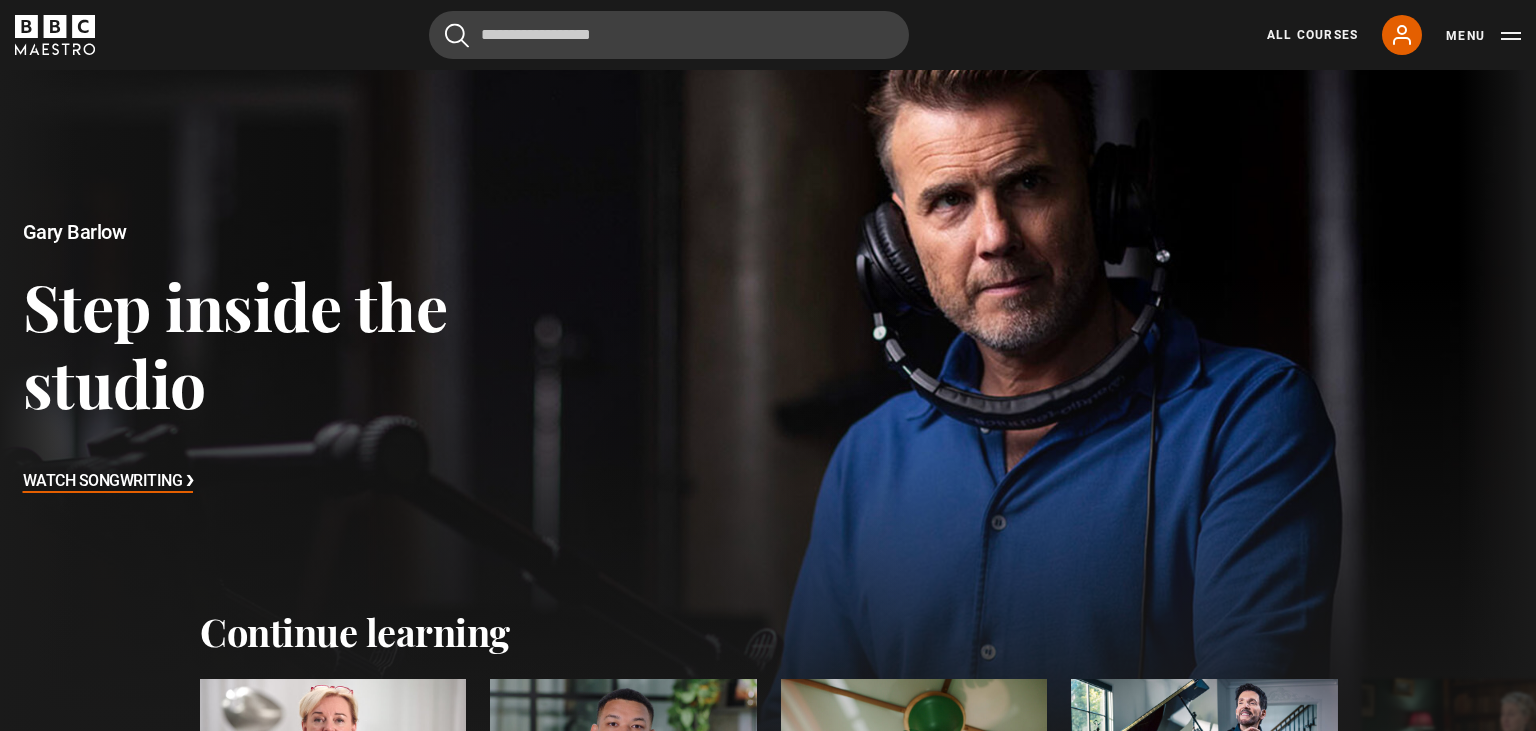 scroll, scrollTop: 132, scrollLeft: 0, axis: vertical 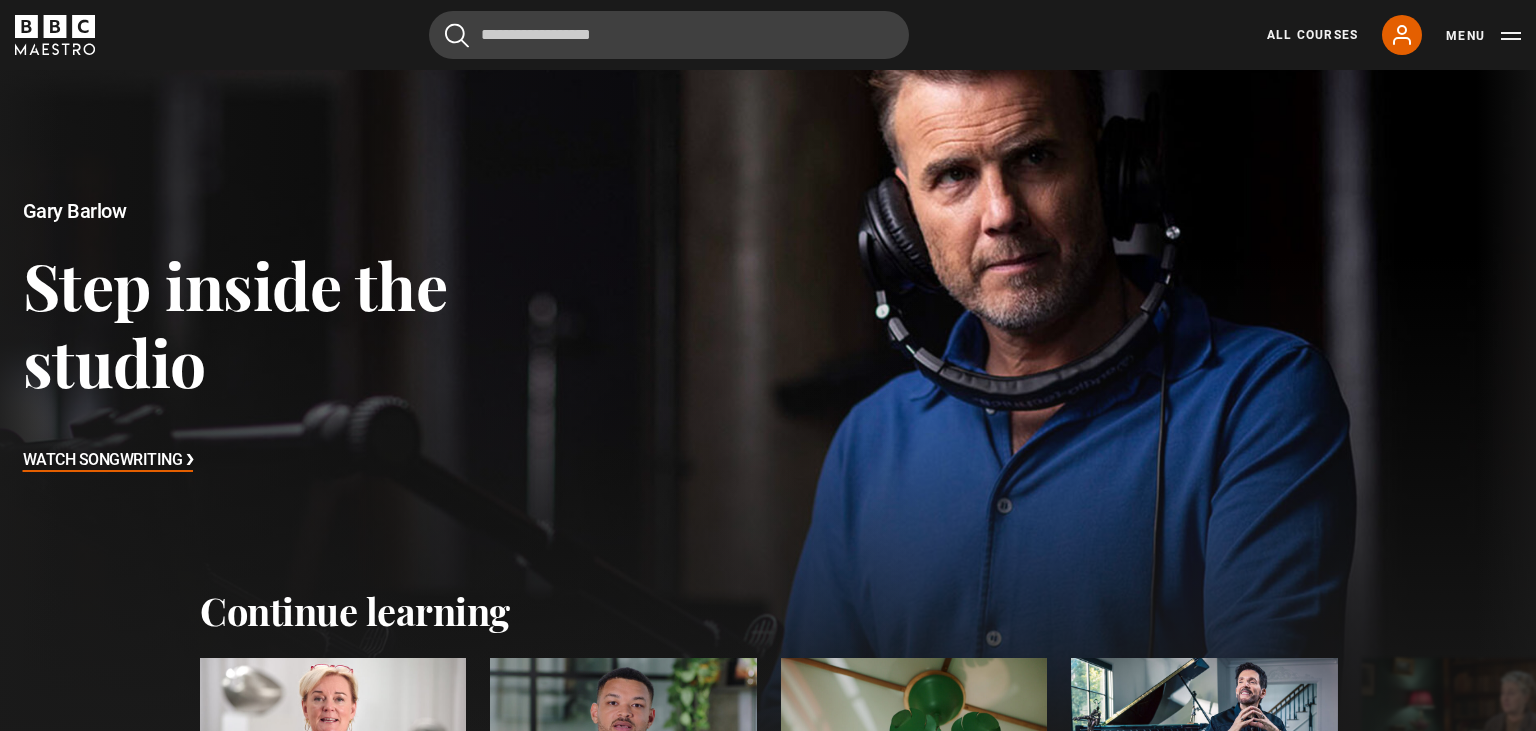 click on "Watch
Songwriting ❯" at bounding box center [108, 461] 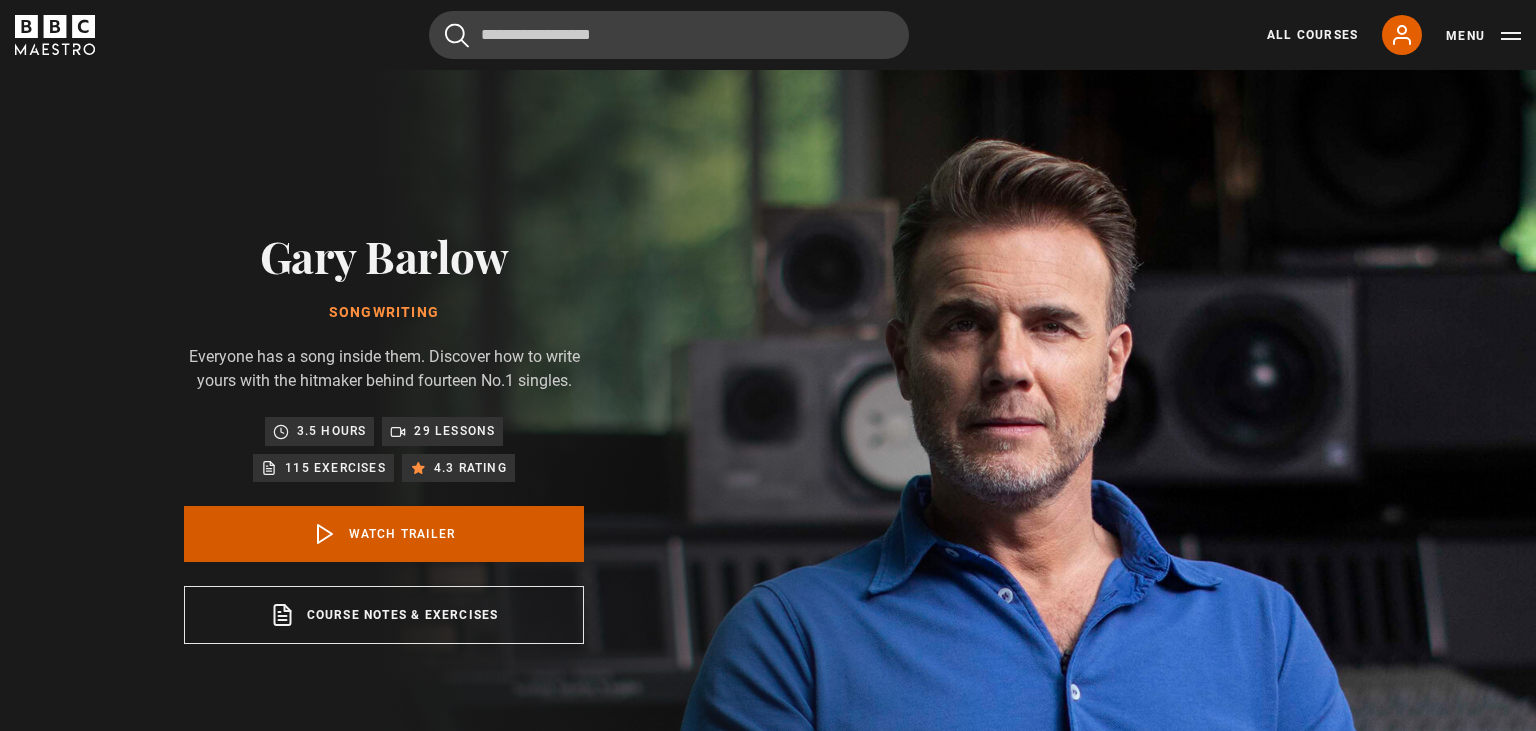 scroll, scrollTop: 0, scrollLeft: 0, axis: both 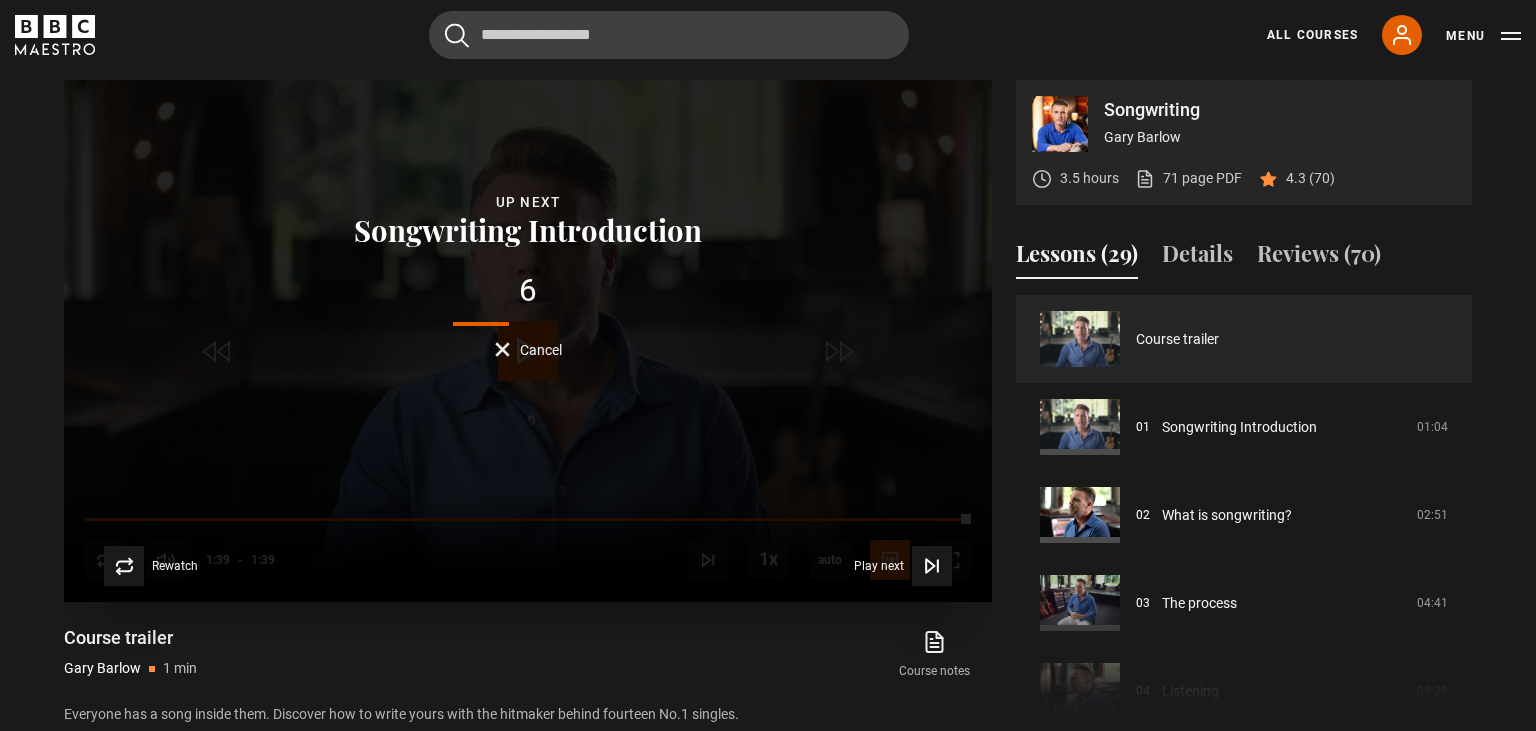 click on "Cancel" at bounding box center (528, 349) 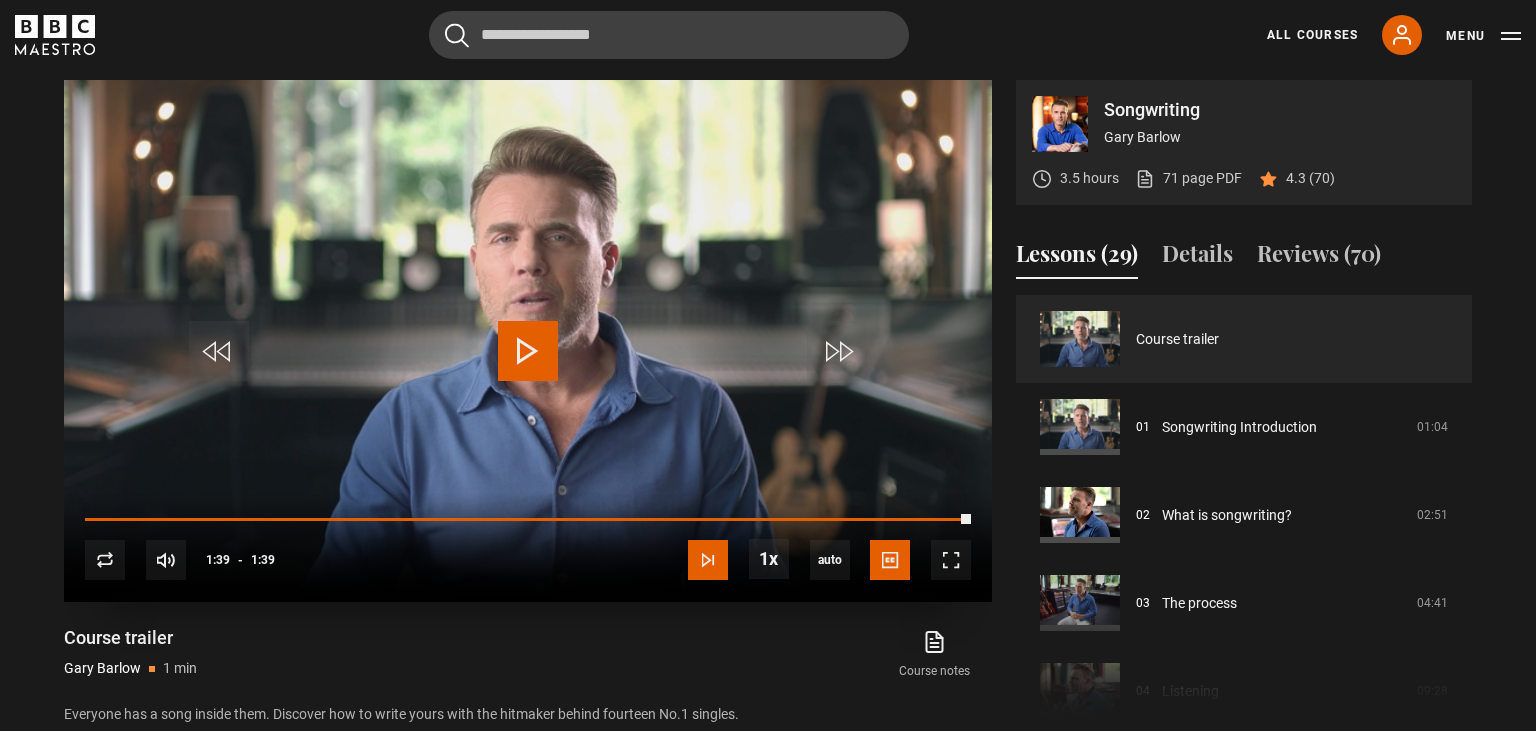 click at bounding box center (708, 560) 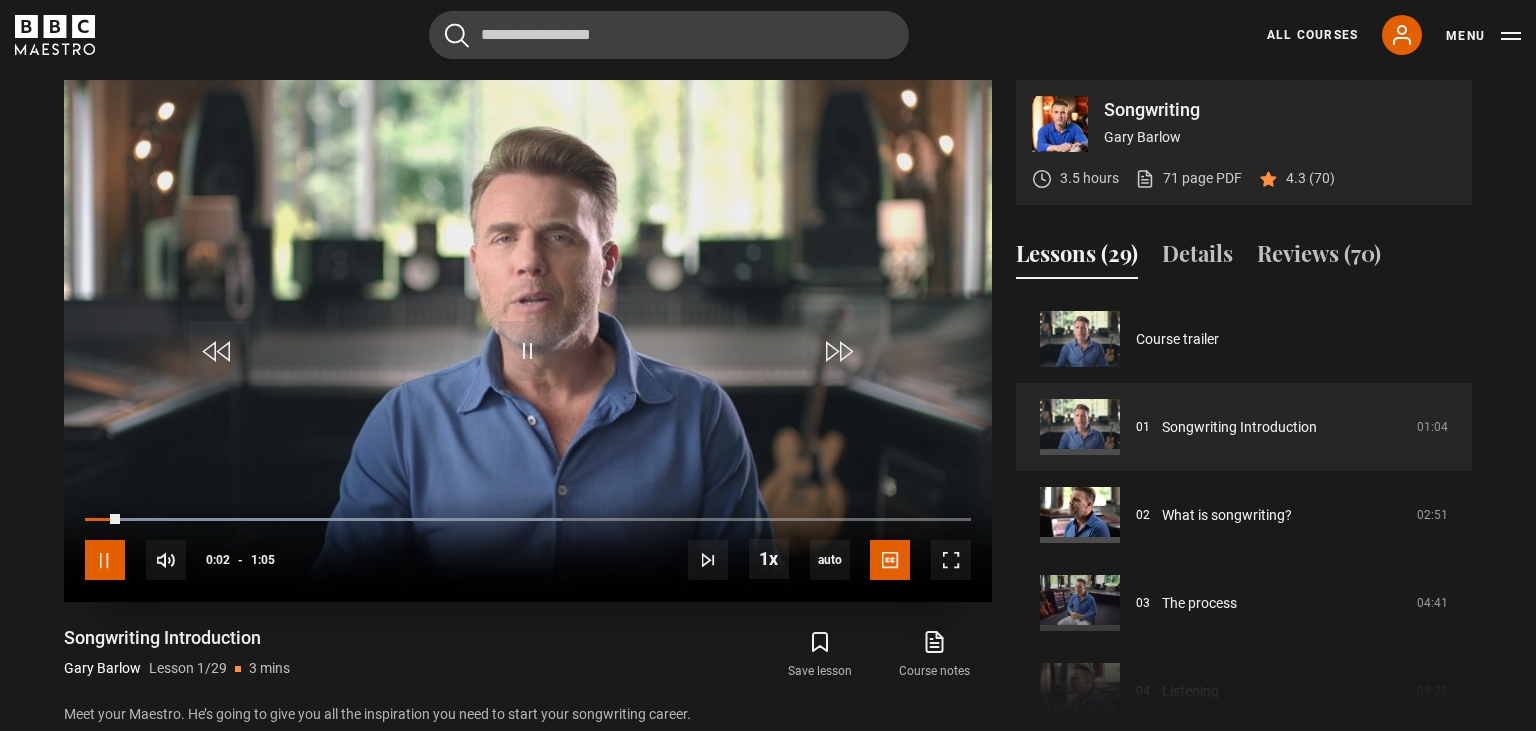 click at bounding box center (105, 560) 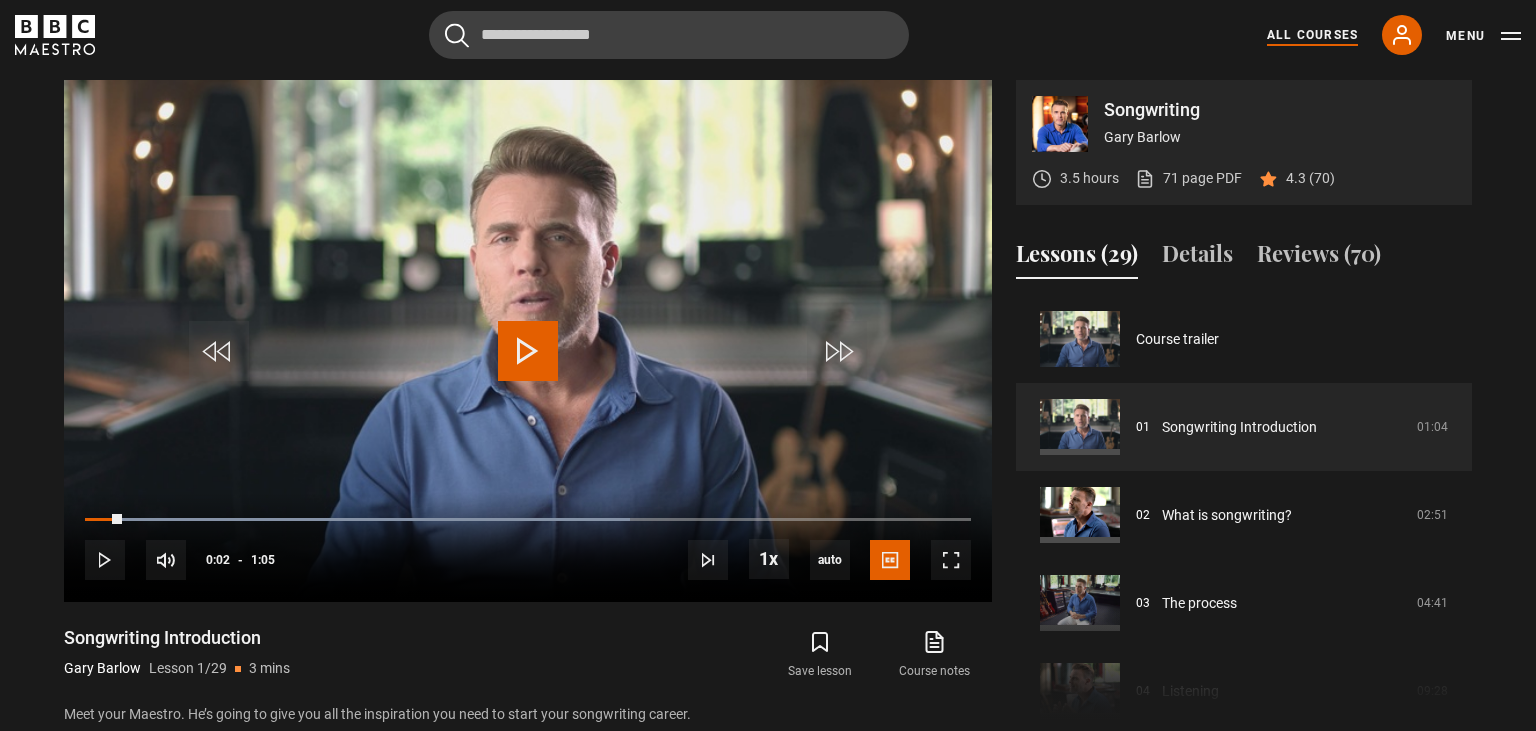 click on "All Courses" at bounding box center [1312, 35] 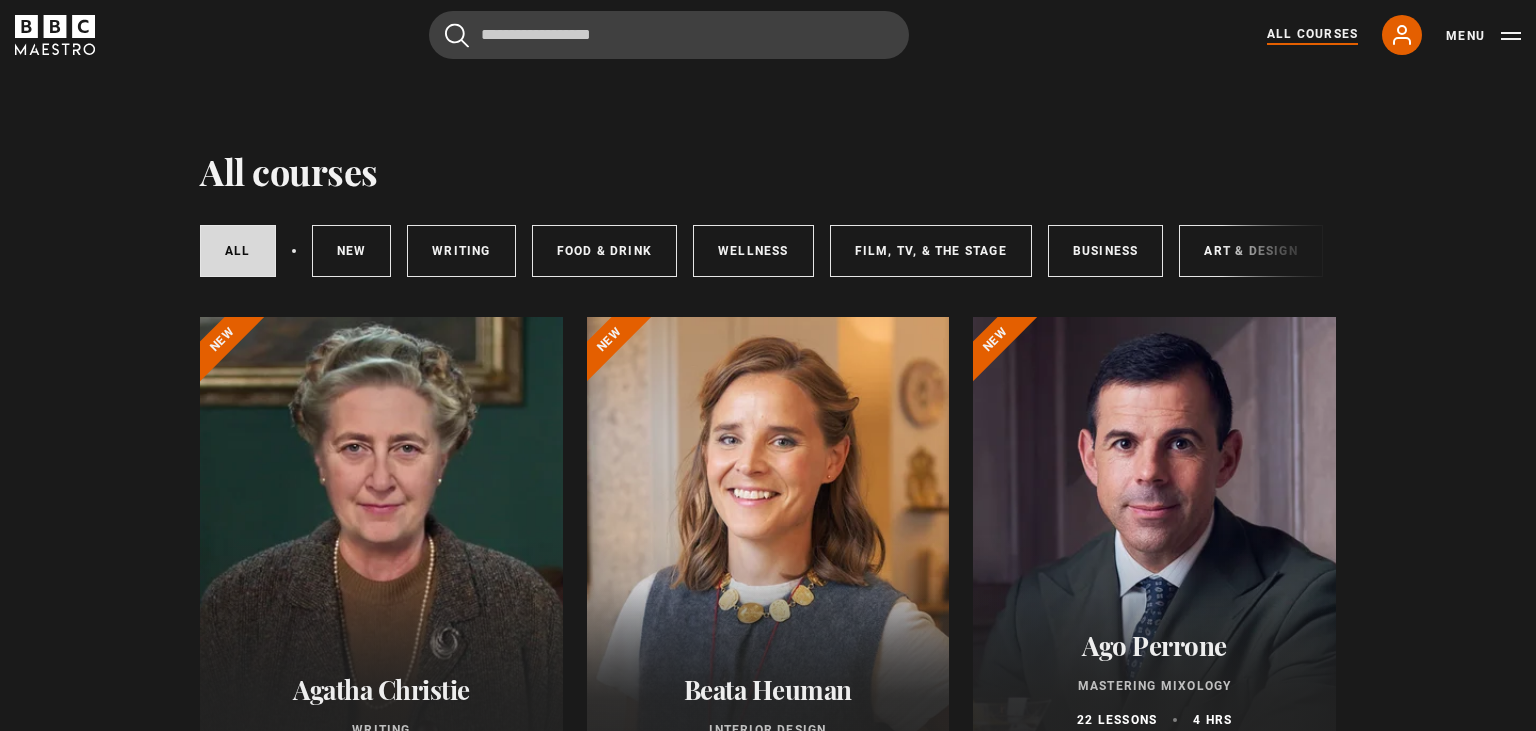 scroll, scrollTop: 0, scrollLeft: 0, axis: both 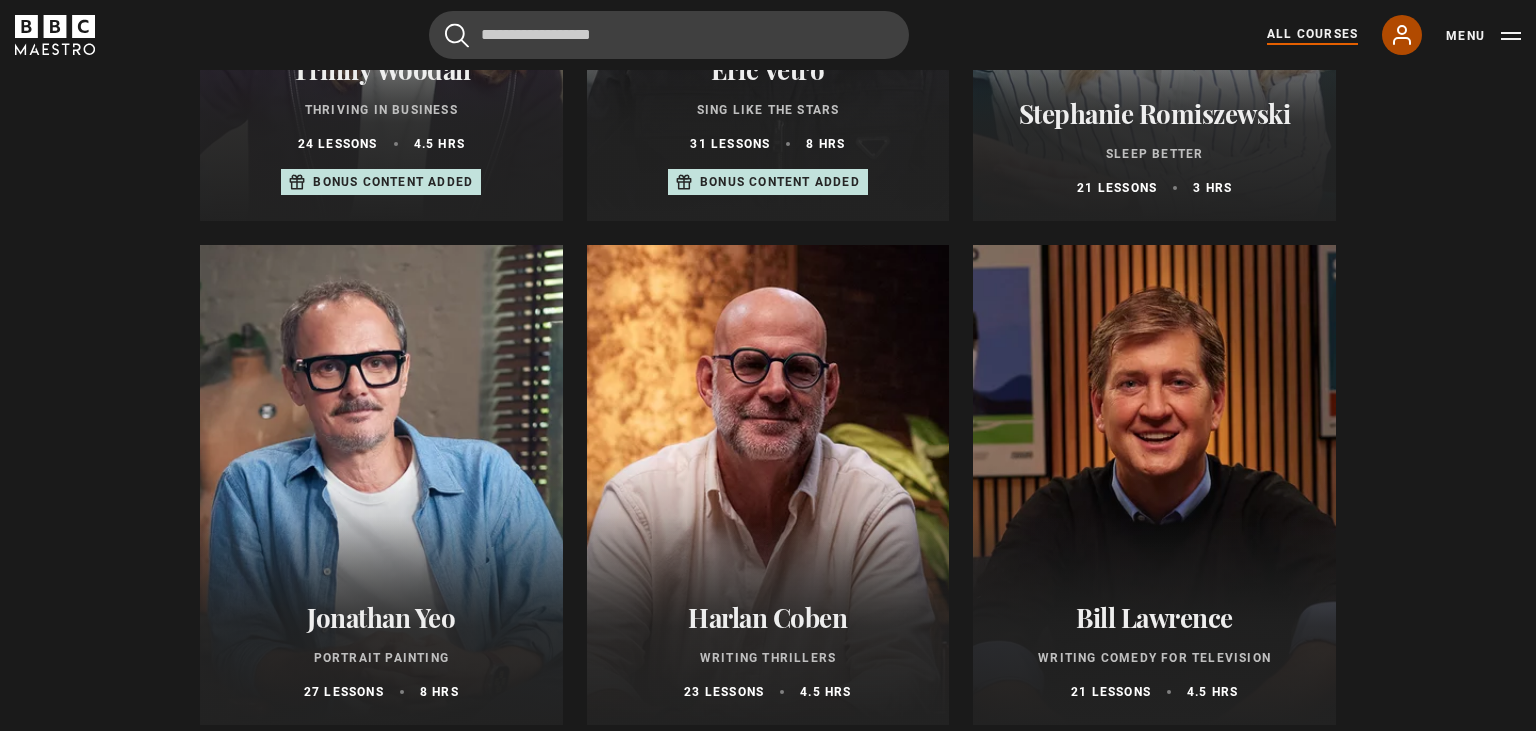 click 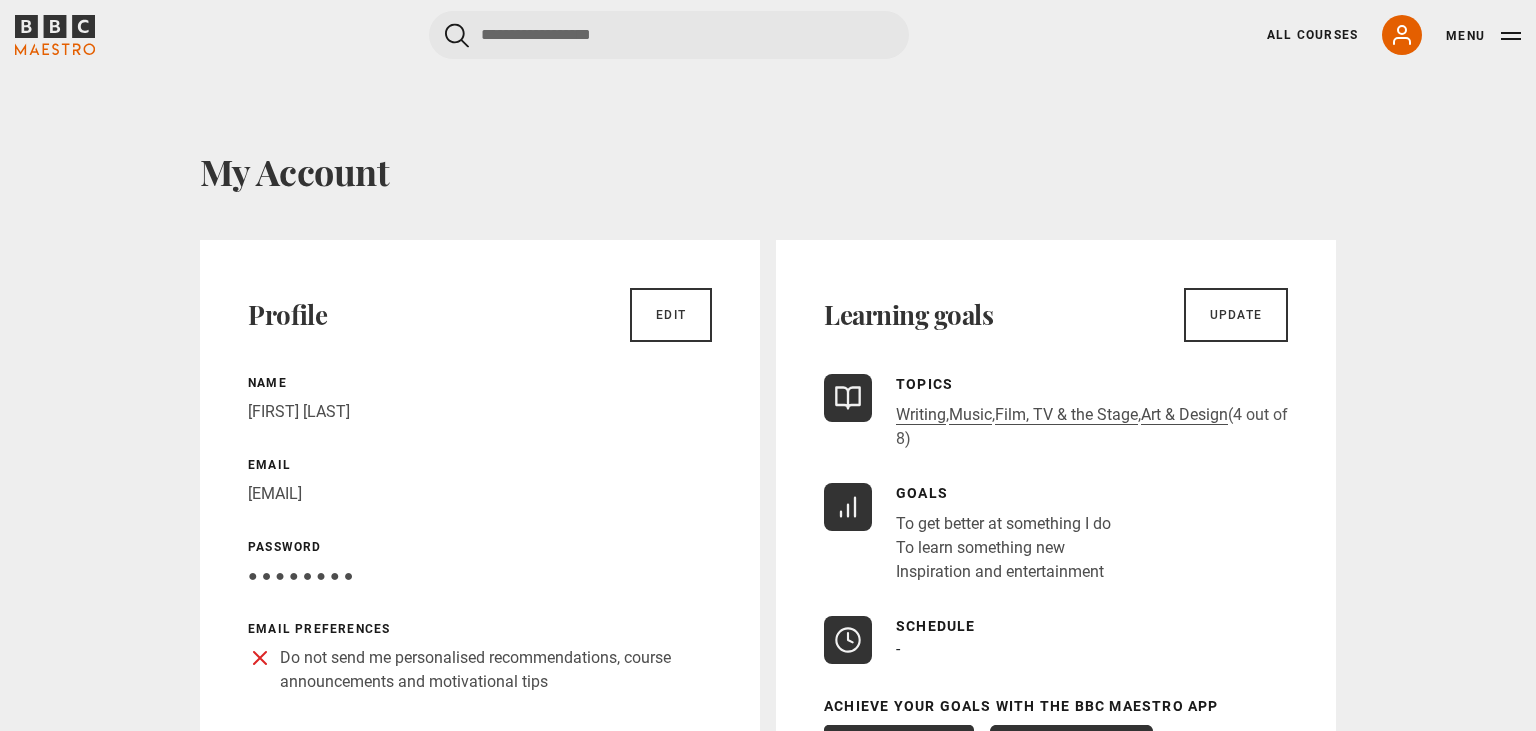 scroll, scrollTop: 0, scrollLeft: 0, axis: both 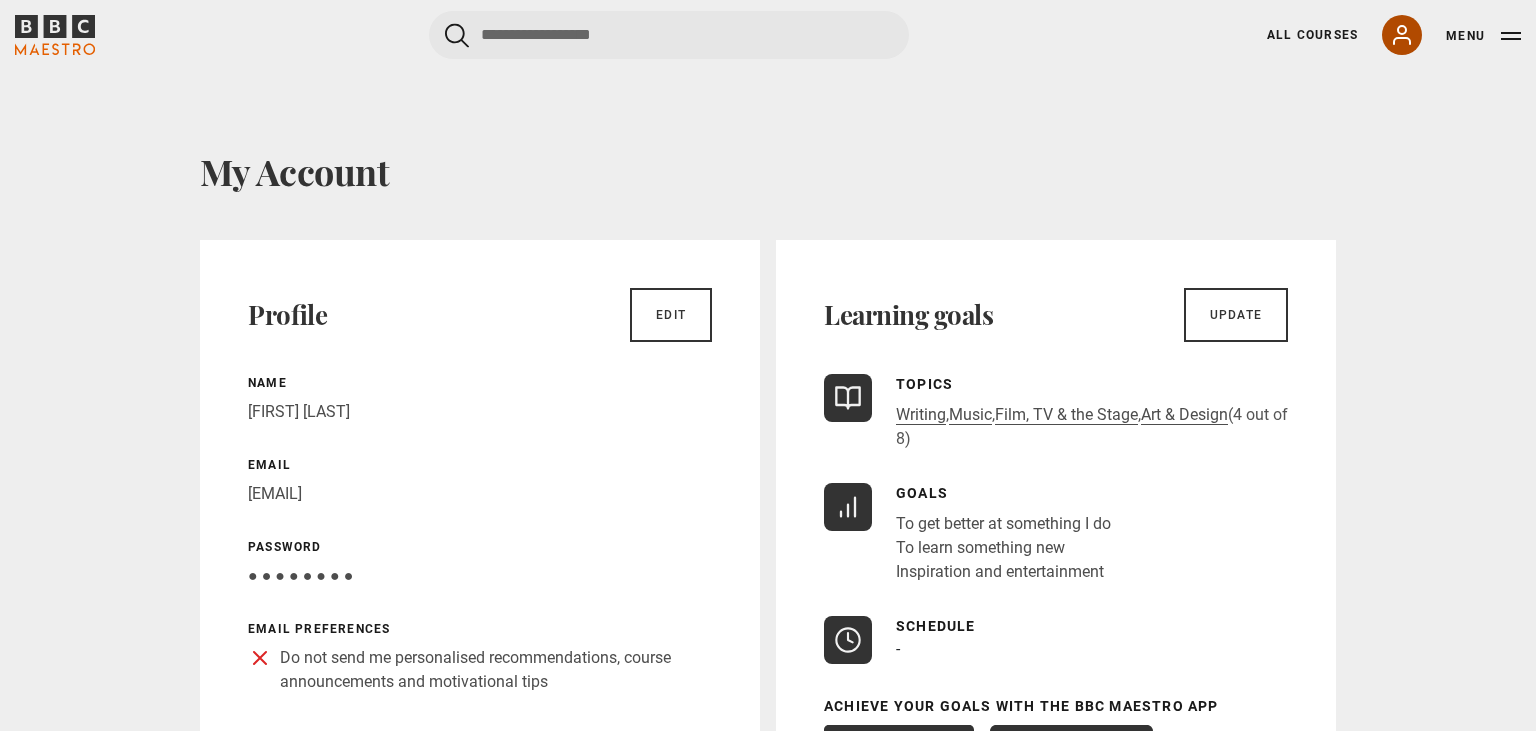 click 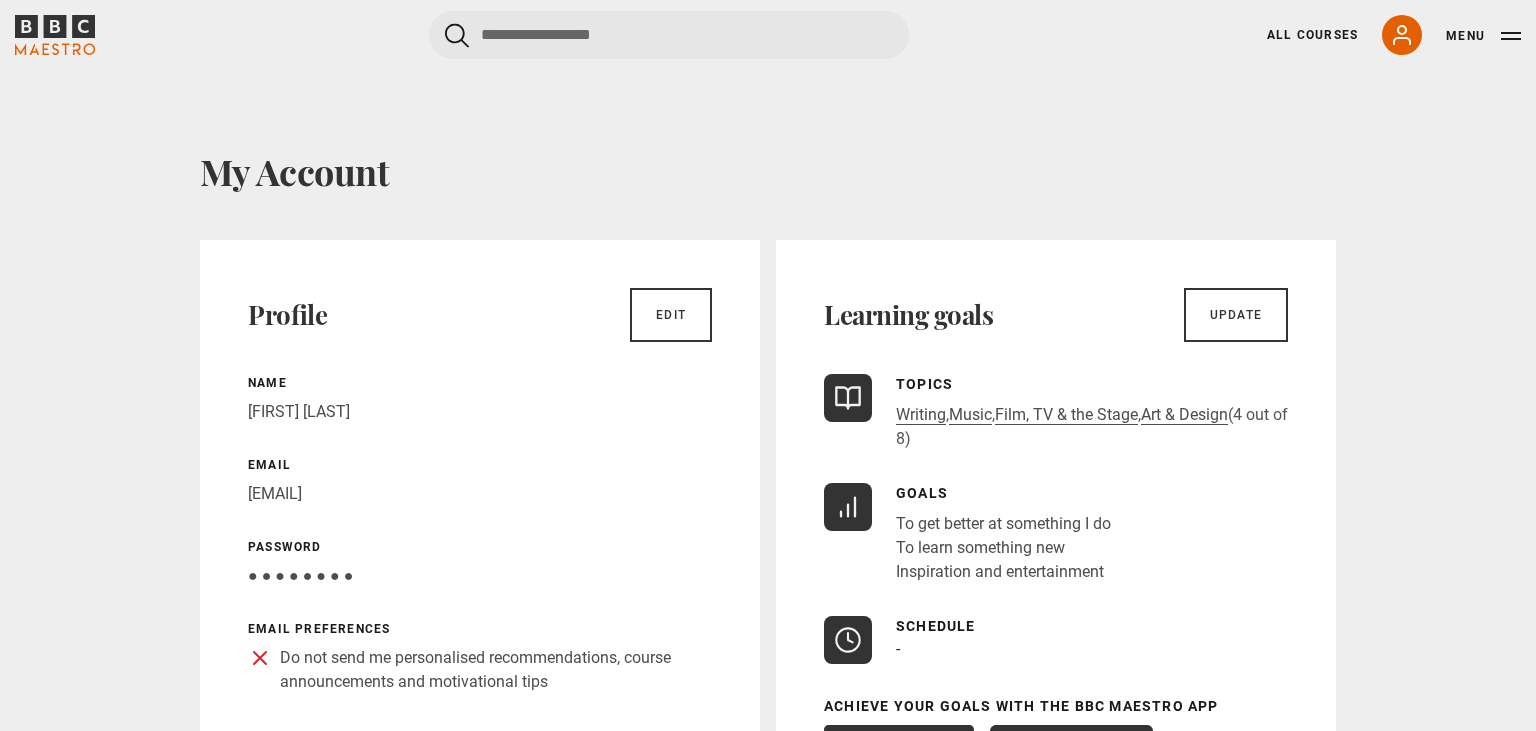 click on "Cancel
Courses
Previous courses
Next courses
Agatha Christie Writing 12  Related Lessons New Ago Perrone Mastering Mixology 22  Related Lessons New Isabel Allende Magical Storytelling 22  Related Lessons New Evy Poumpouras The Art of Influence 24  Related Lessons New Trinny Woodall Thriving in Business 24  Related Lessons Beata Heuman Interior Design 20  Related Lessons New Eric Vetro Sing Like the Stars 31  Related Lessons Stephanie Romiszewski  Sleep Better 21  Related Lessons Jo Malone CBE Think Like an Entrepreneur 19  Related Lessons New 21 7   12" at bounding box center (768, 35) 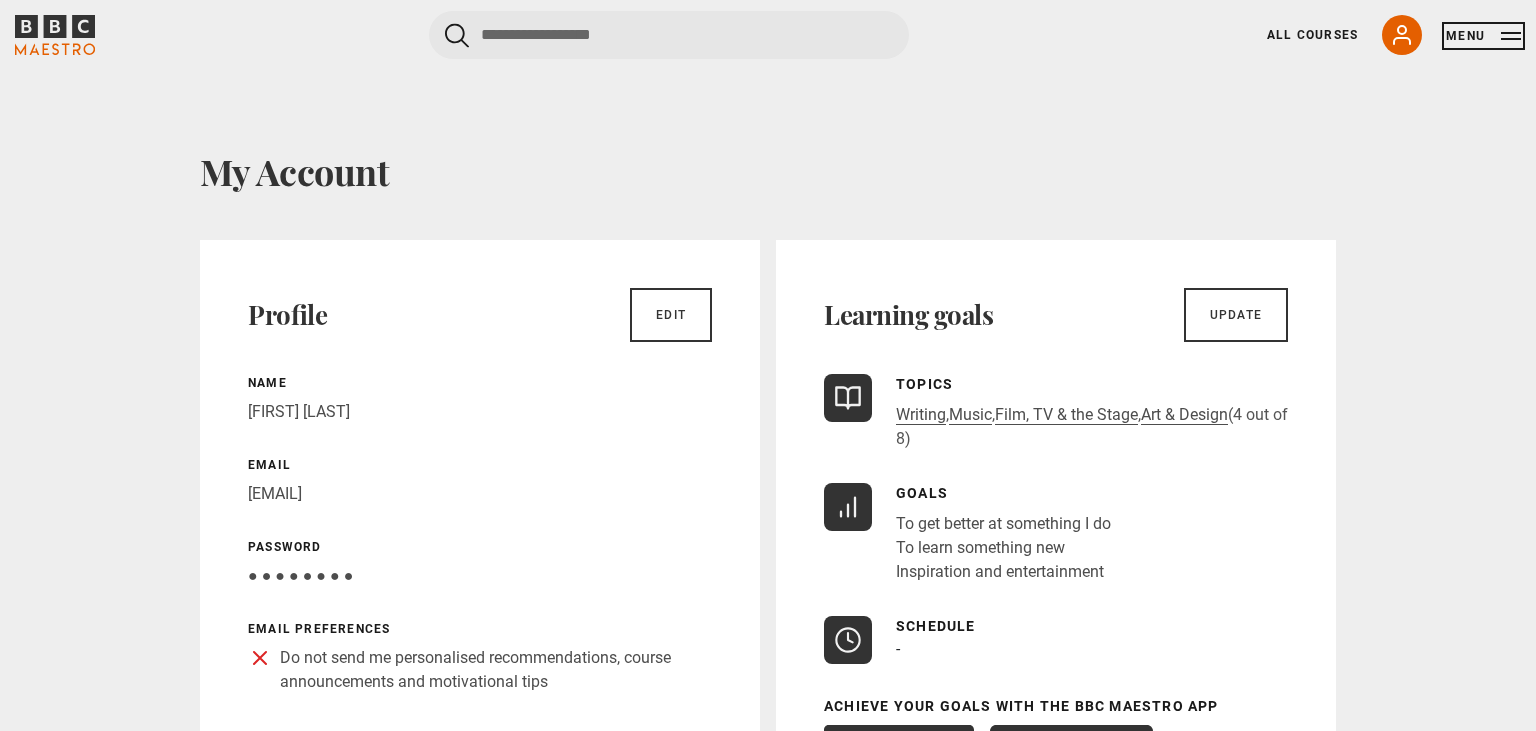 click on "Menu" at bounding box center (1483, 36) 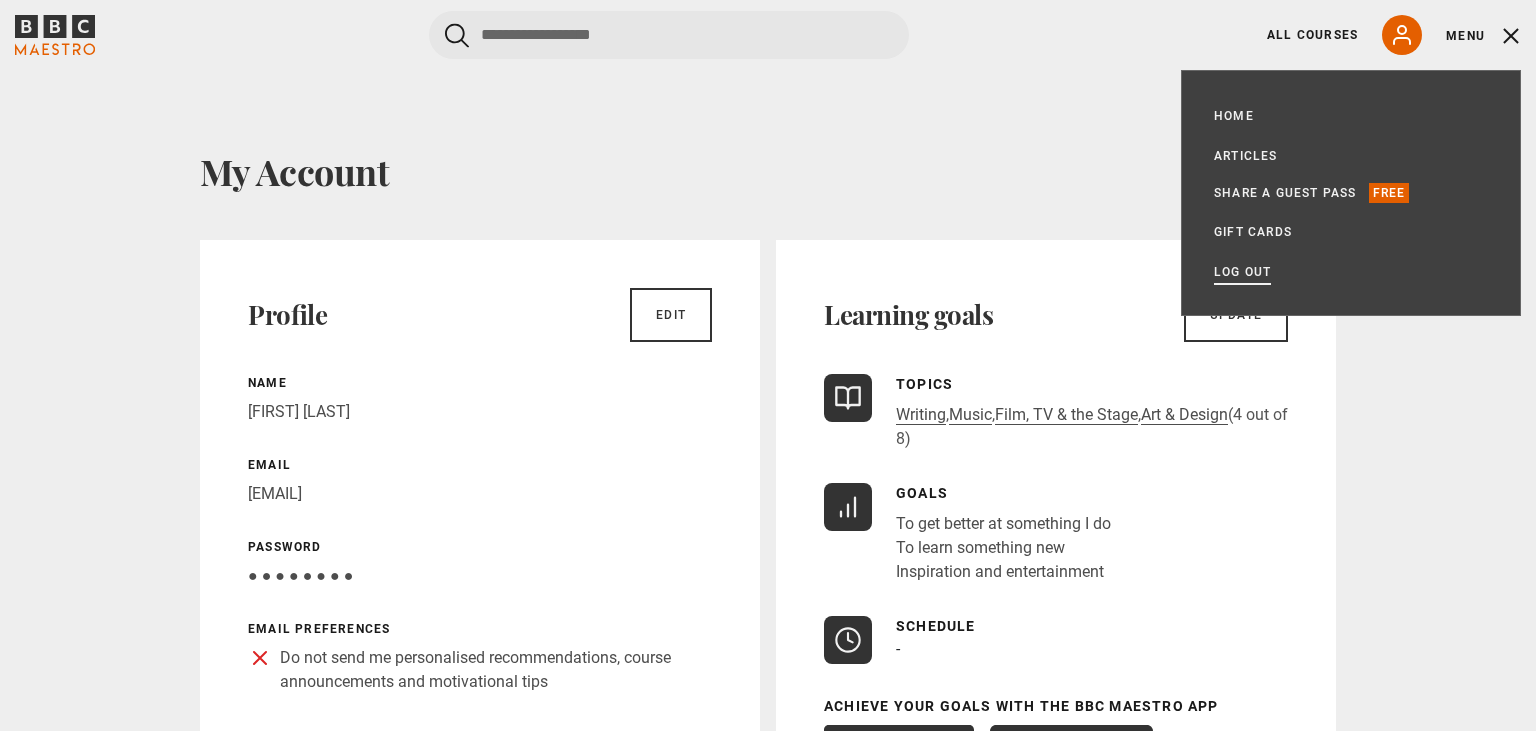 click on "Log out" at bounding box center [1242, 272] 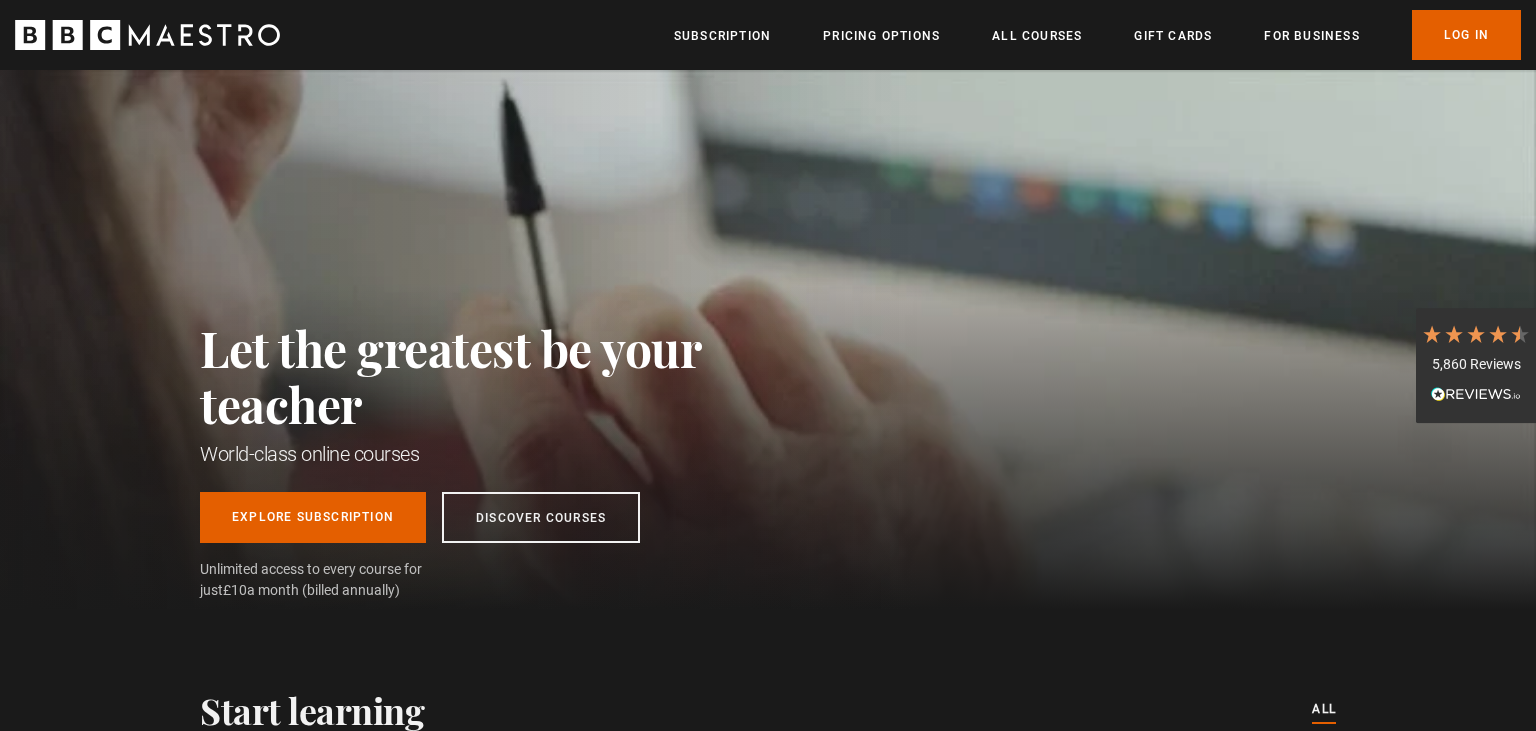 scroll, scrollTop: 0, scrollLeft: 0, axis: both 